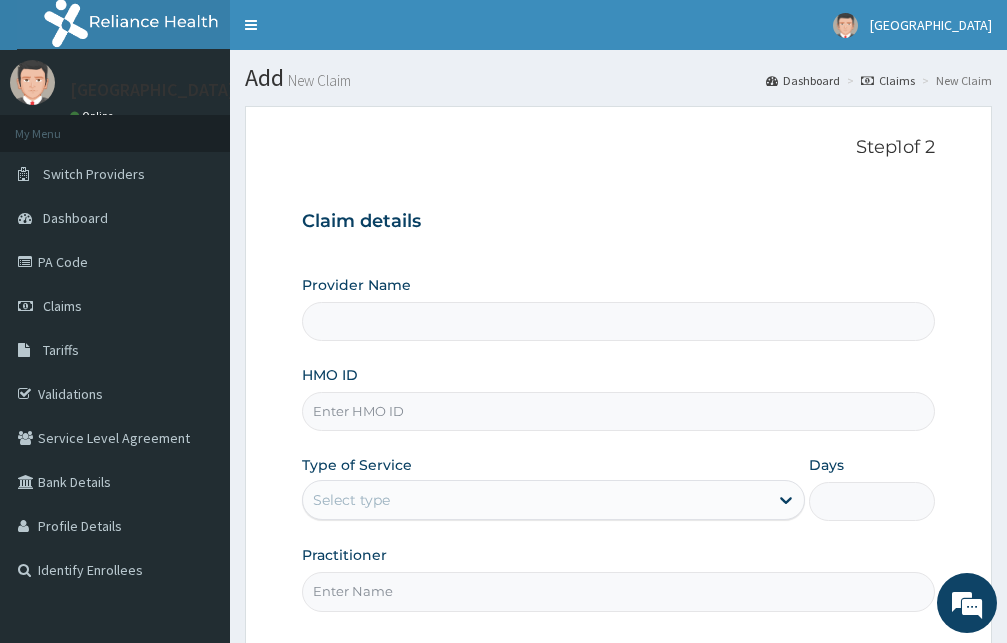 scroll, scrollTop: 0, scrollLeft: 0, axis: both 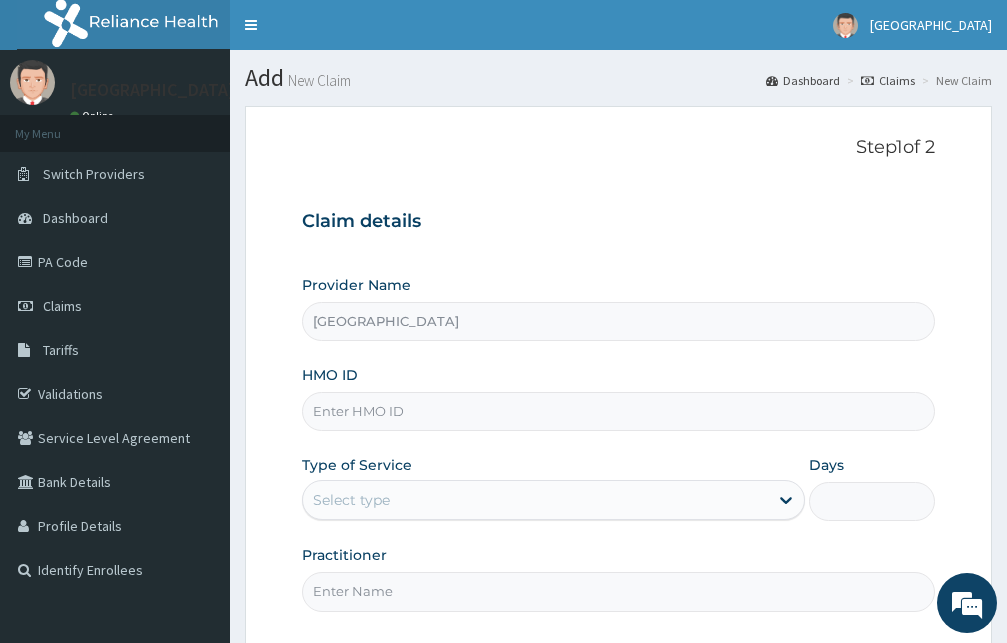 click on "HMO ID" at bounding box center (618, 398) 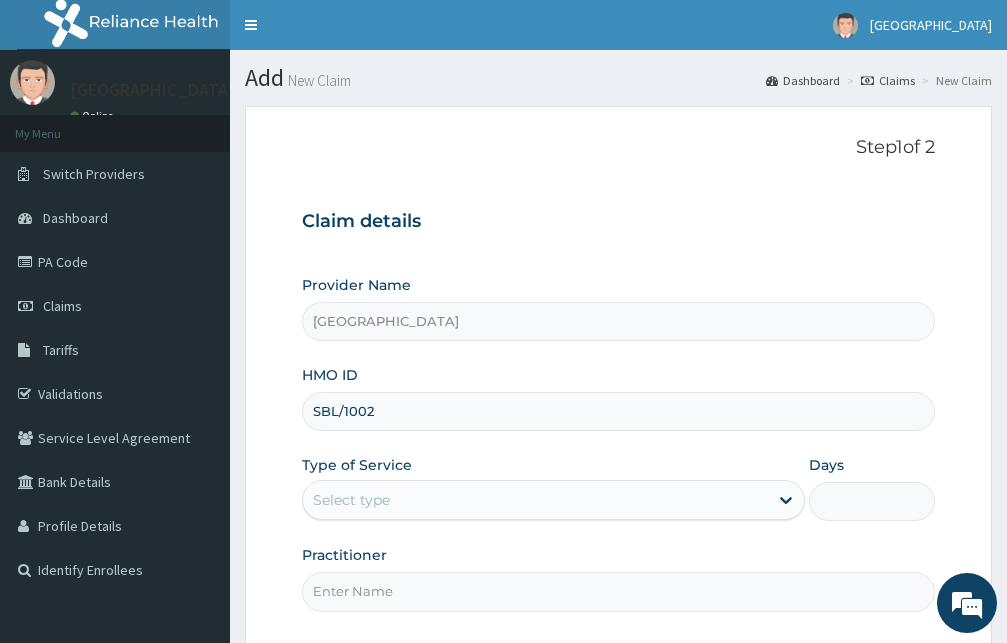 scroll, scrollTop: 0, scrollLeft: 0, axis: both 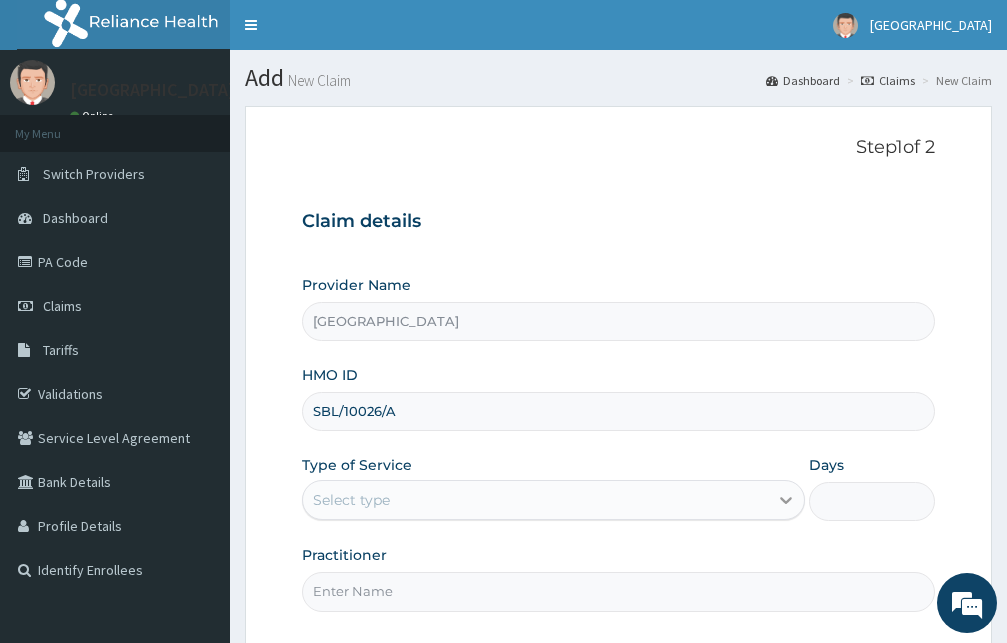 type on "SBL/10026/A" 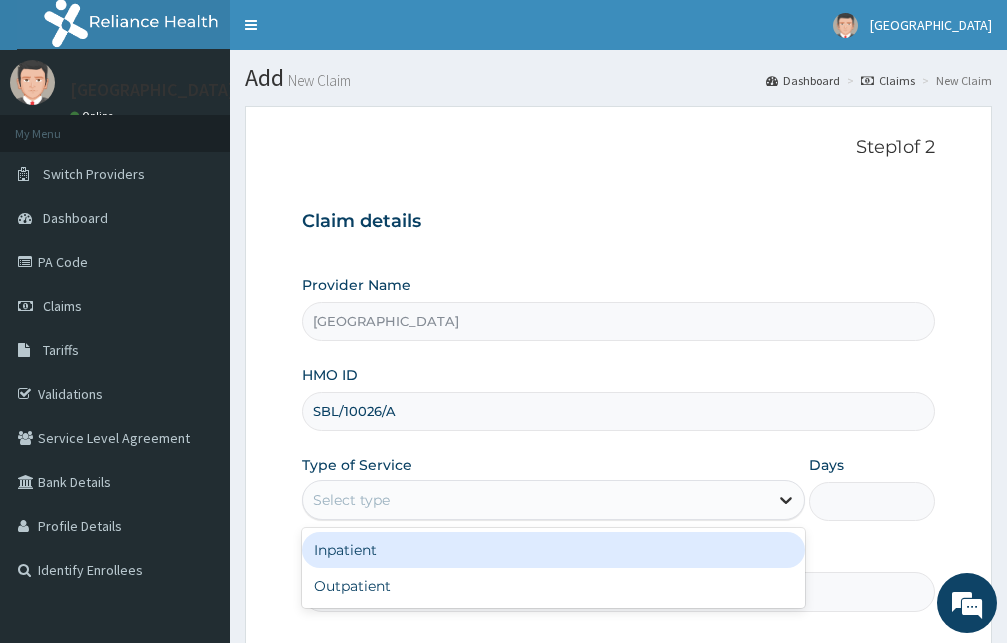 click 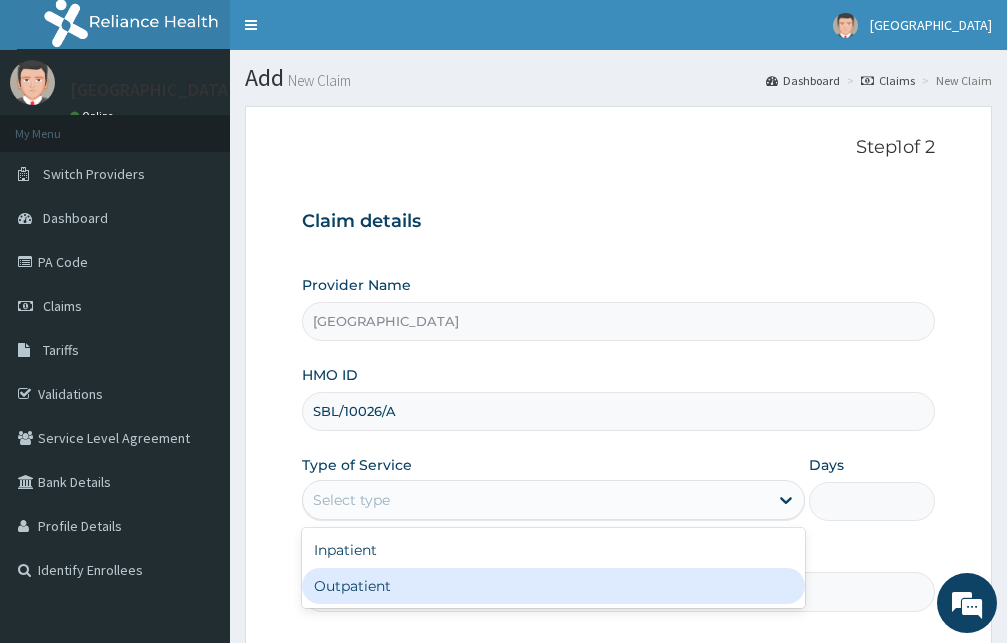 click on "Outpatient" at bounding box center (553, 586) 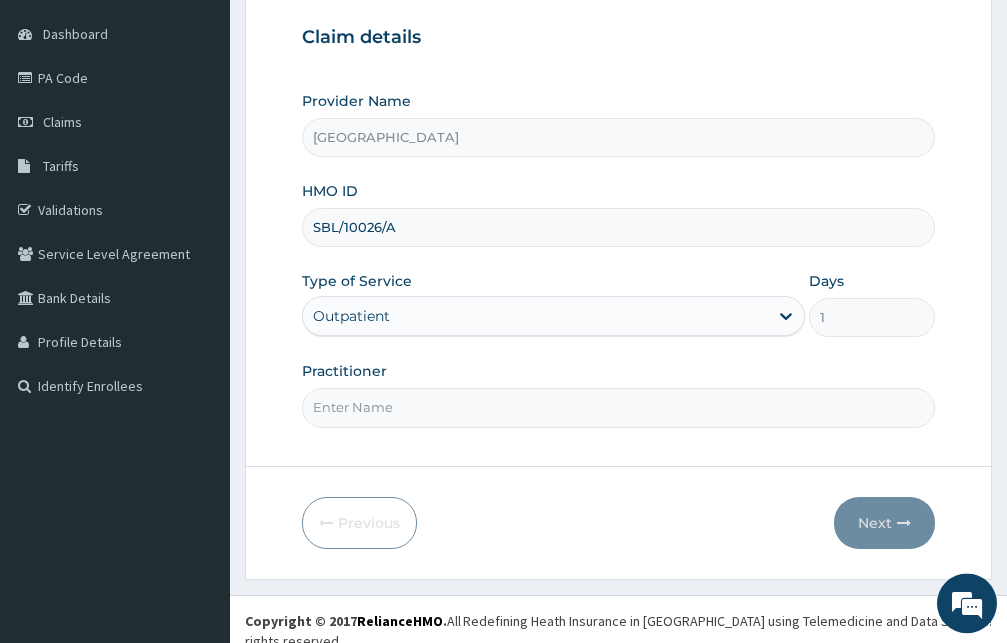 scroll, scrollTop: 187, scrollLeft: 0, axis: vertical 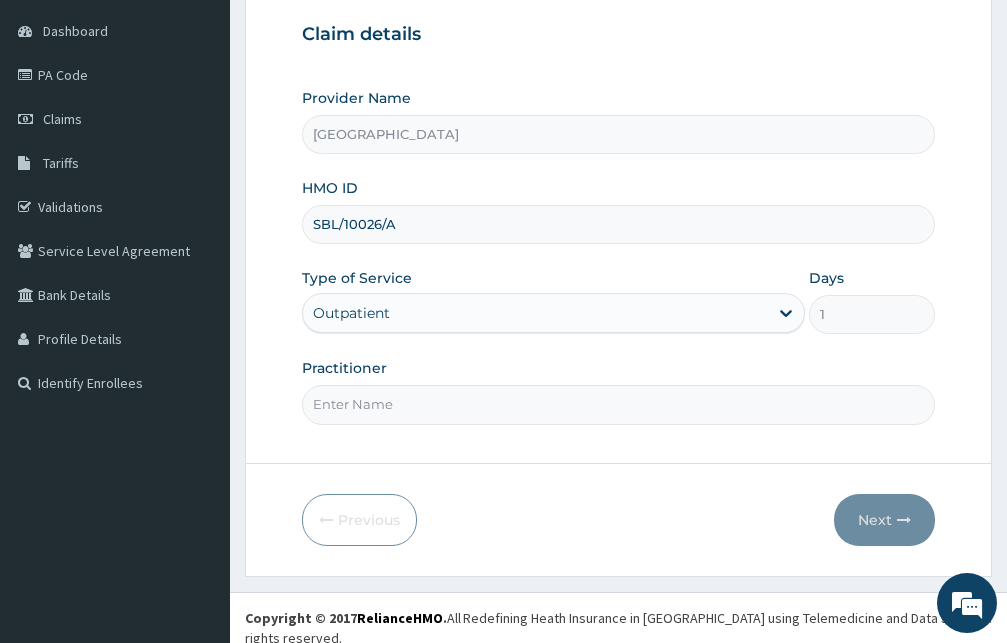 click on "Practitioner" at bounding box center [618, 404] 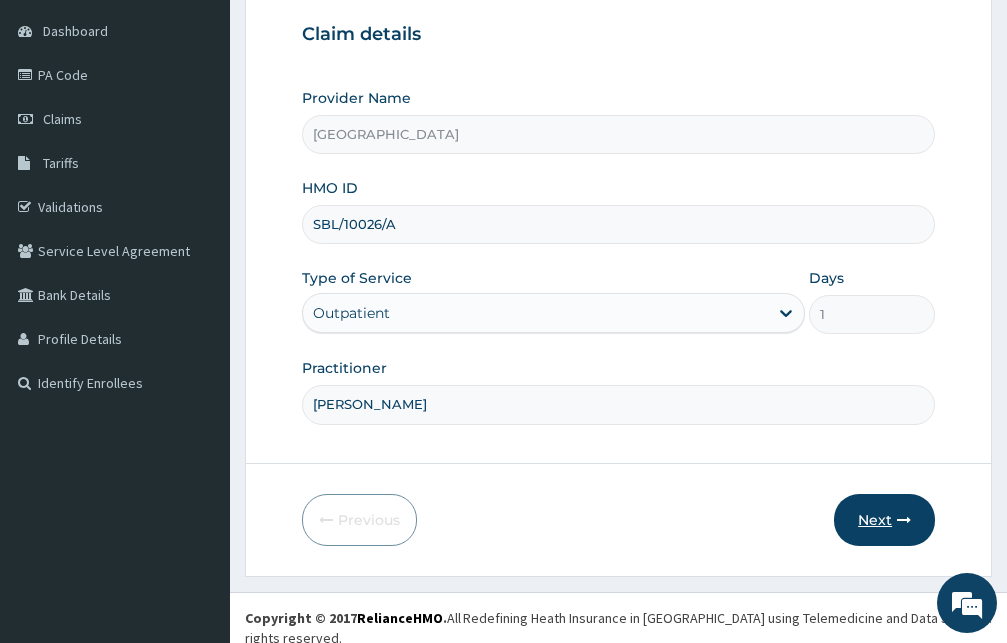 type on "Dr Tolu" 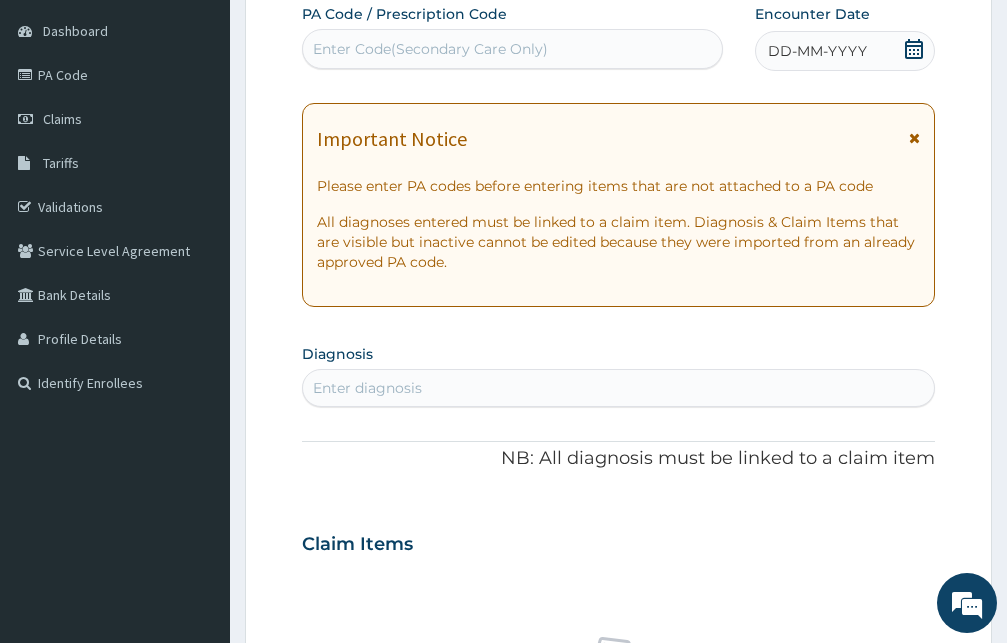 click at bounding box center (914, 138) 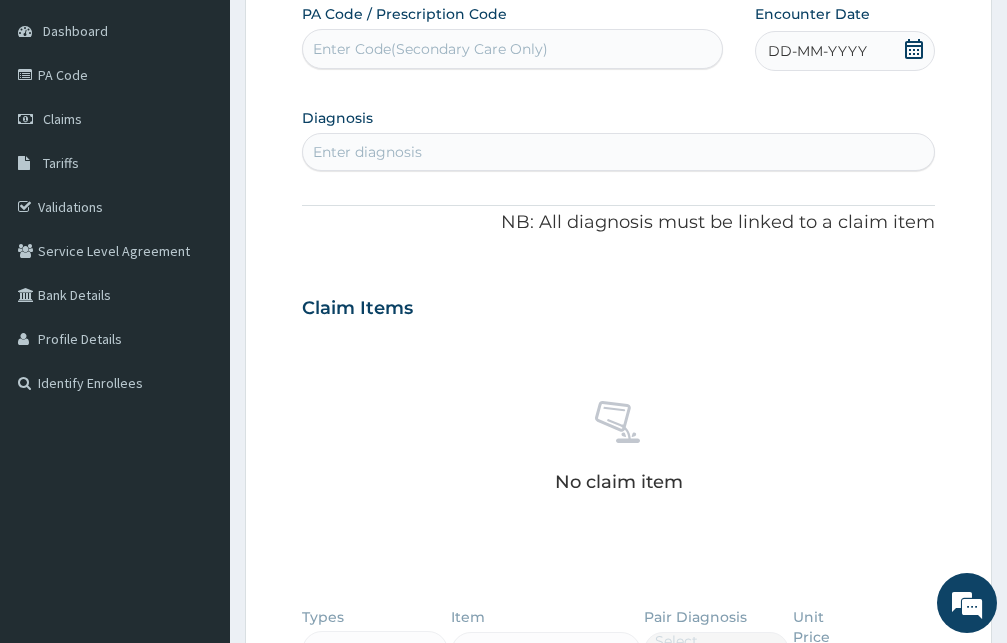 scroll, scrollTop: 85, scrollLeft: 0, axis: vertical 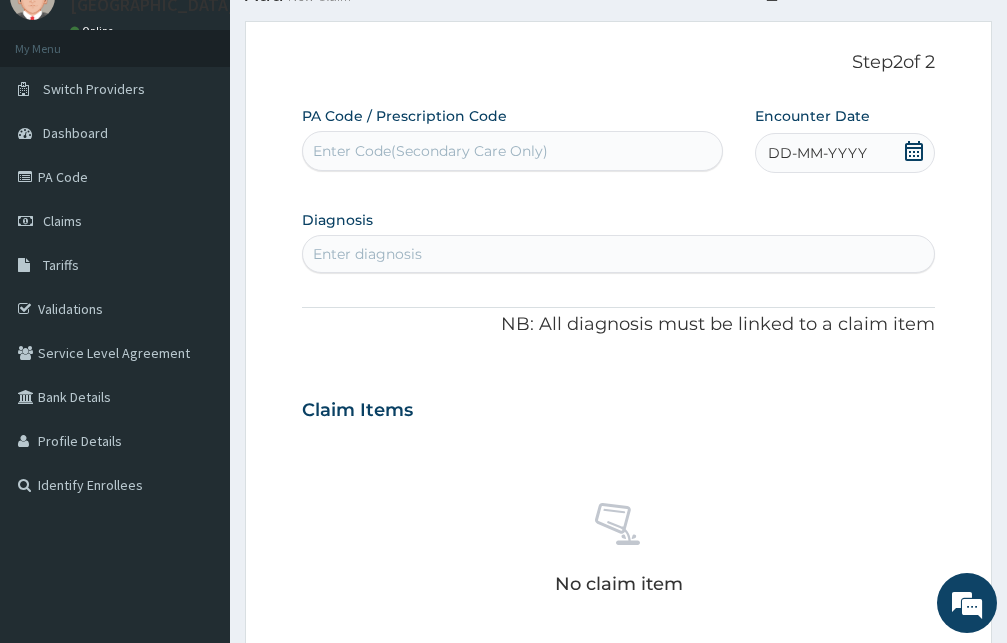 click 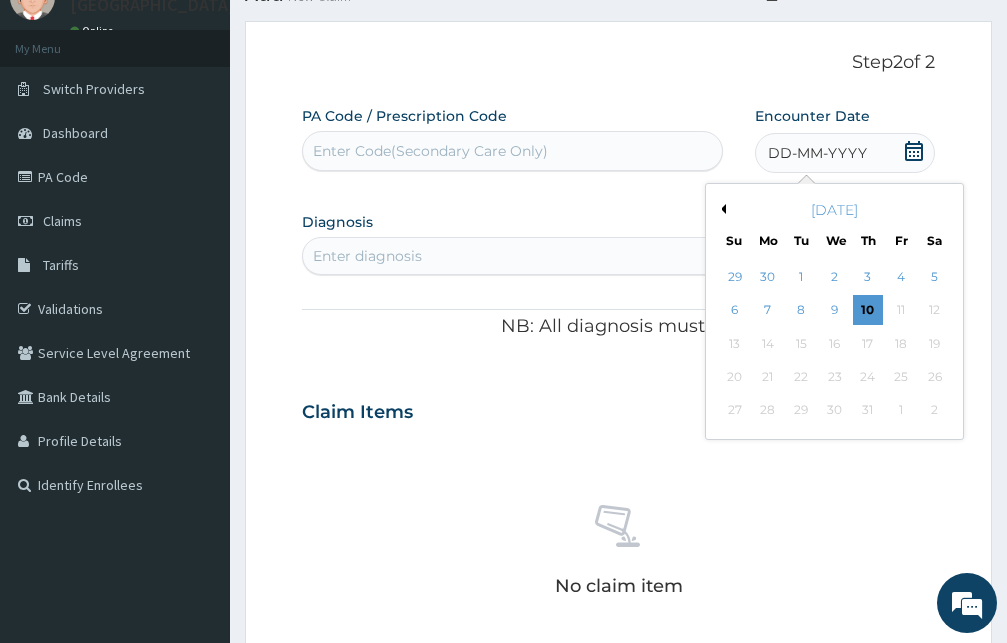 click on "July 2025" at bounding box center (834, 210) 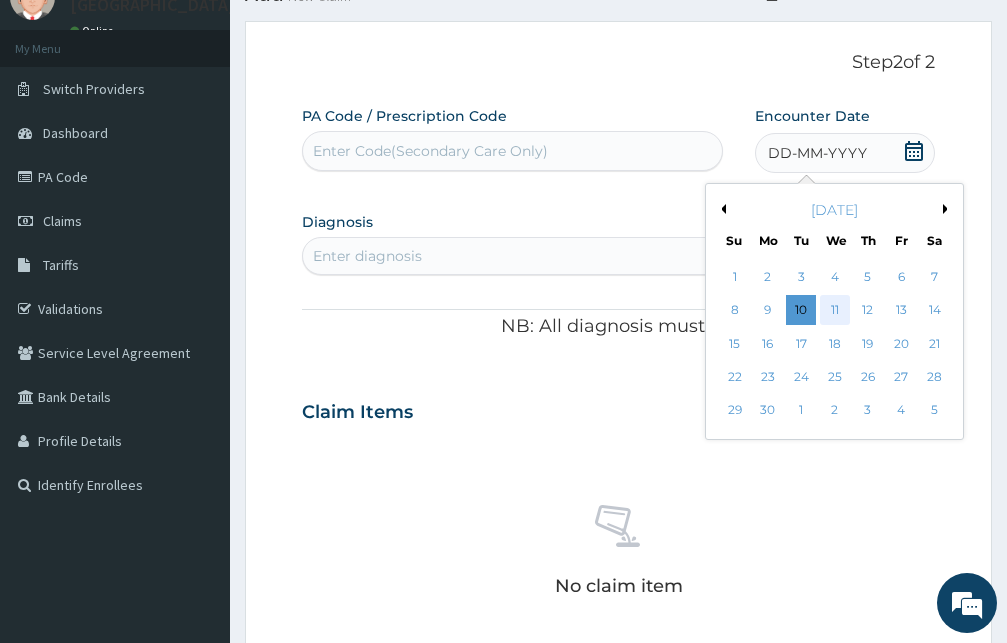 click on "11" at bounding box center (834, 311) 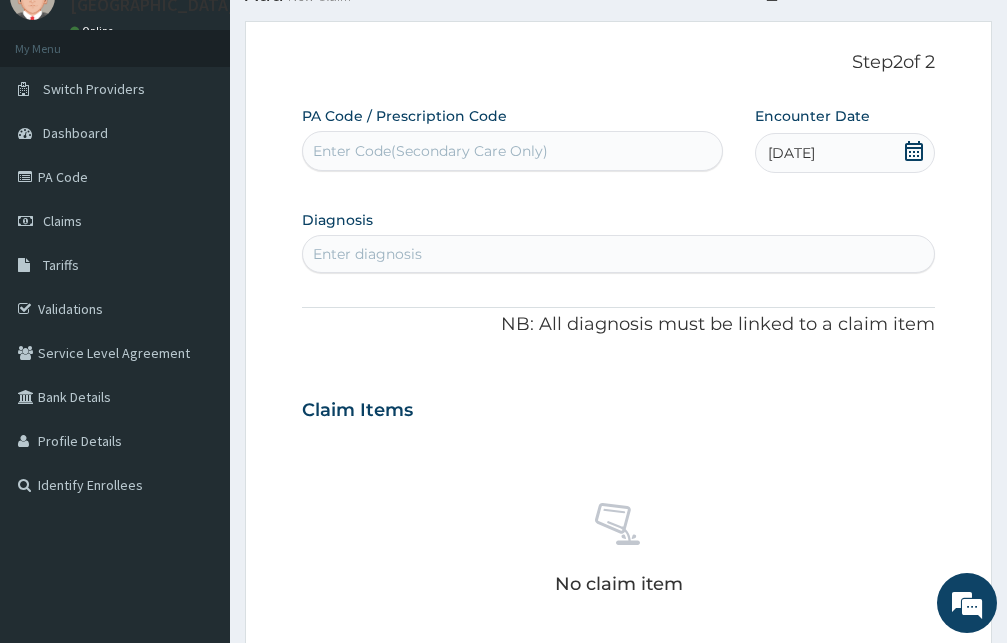 click on "Enter Code(Secondary Care Only)" at bounding box center [430, 151] 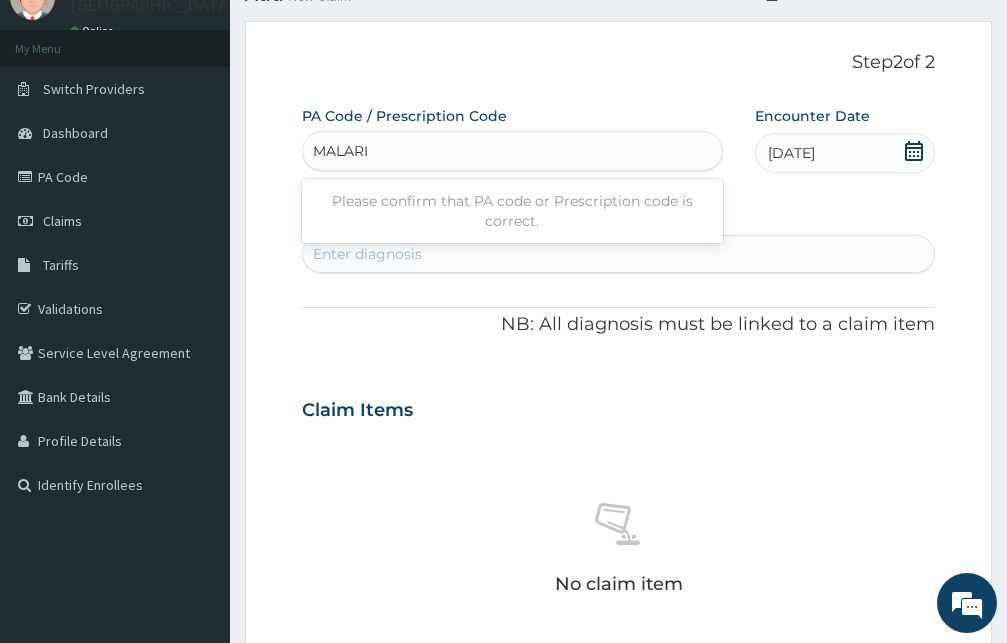 type on "MALARIA" 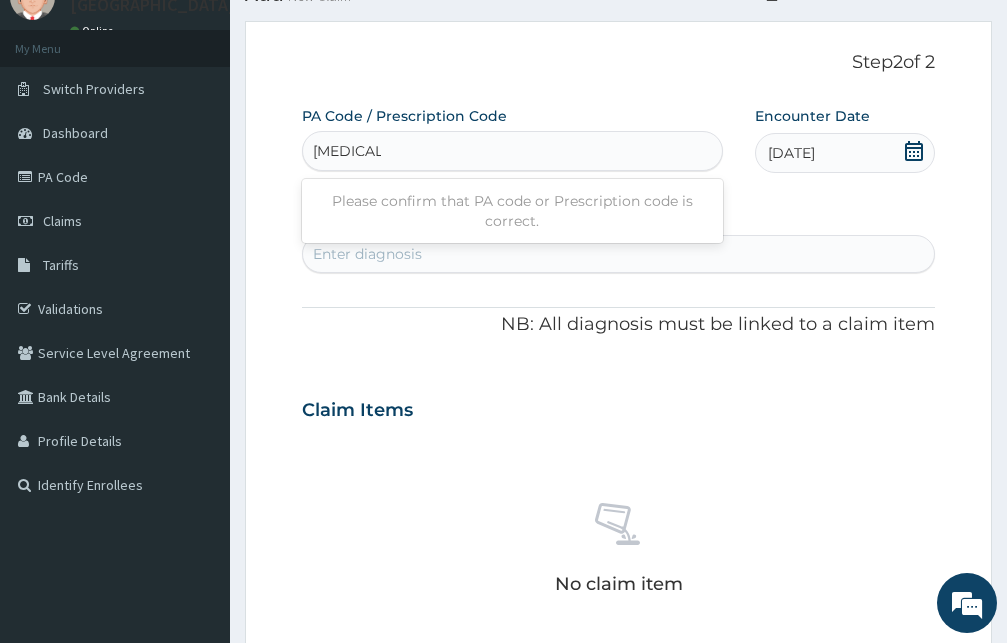 type 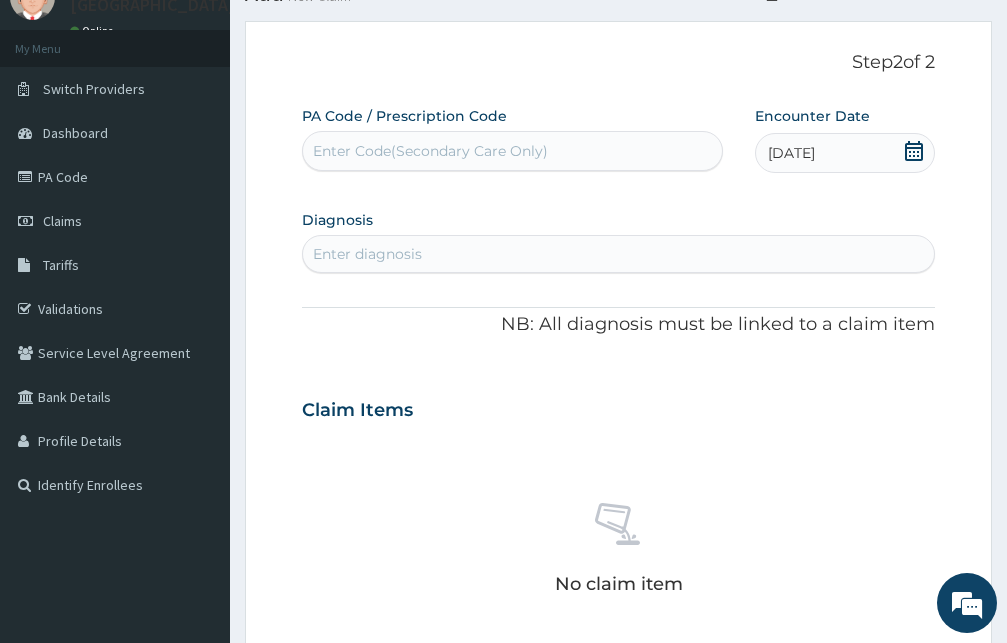 drag, startPoint x: 440, startPoint y: 148, endPoint x: 275, endPoint y: 136, distance: 165.43579 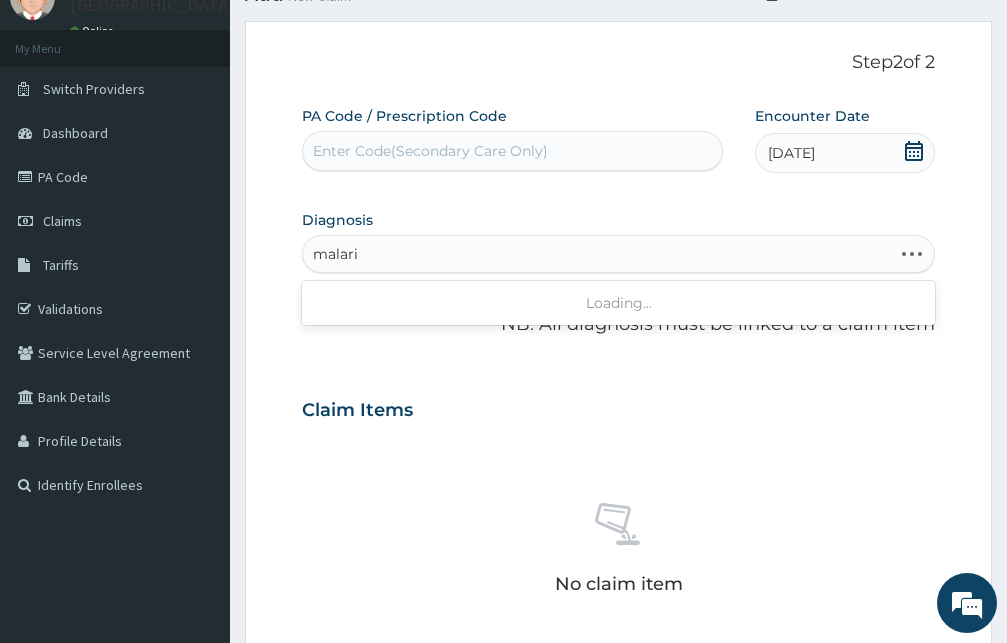 type on "malaria" 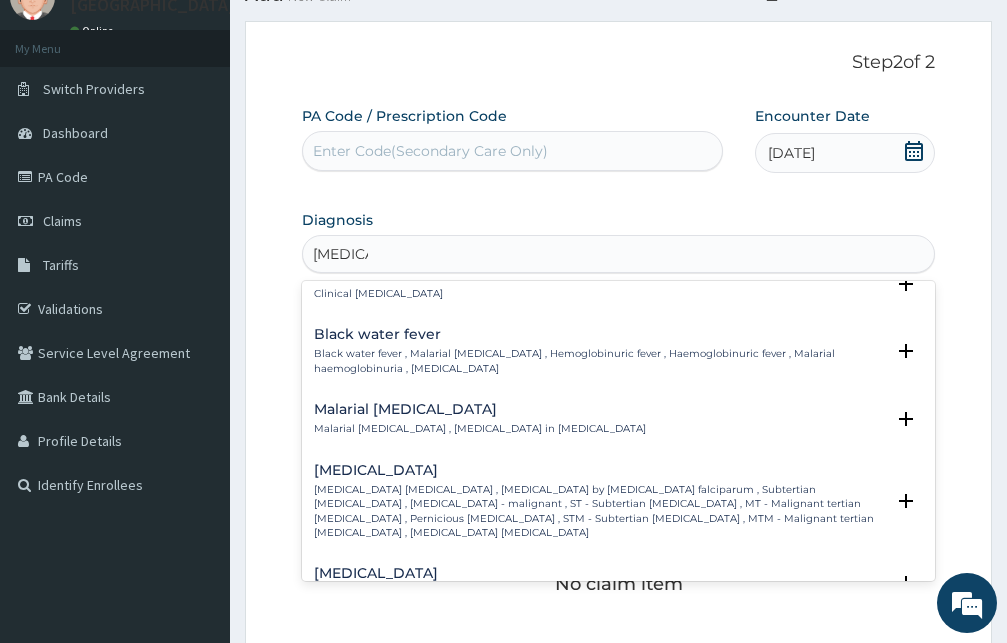 scroll, scrollTop: 756, scrollLeft: 0, axis: vertical 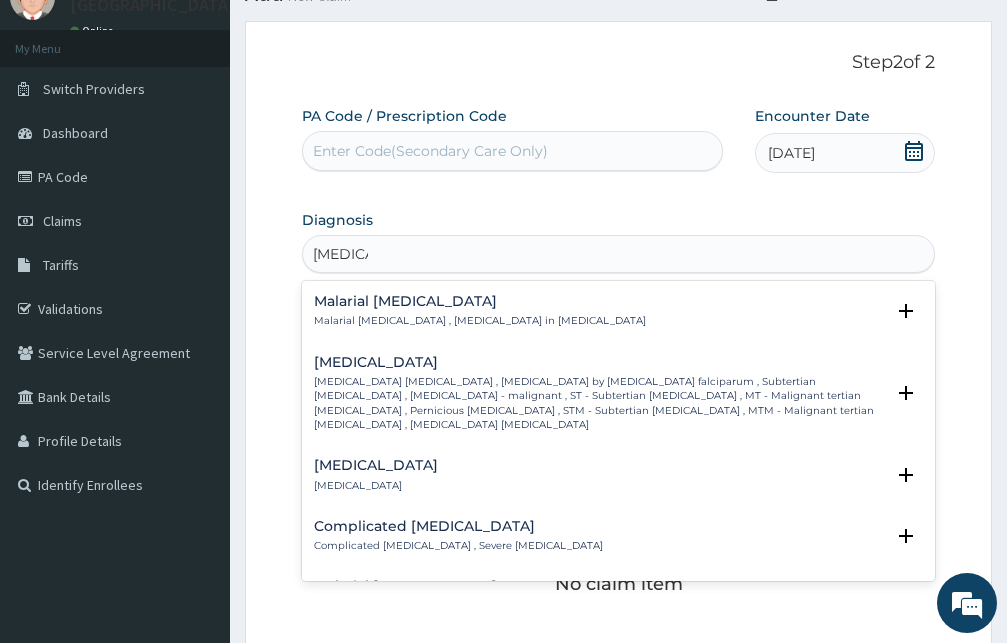 click on "Falciparum malaria , Malignant tertian malaria , Malaria by Plasmodium falciparum , Subtertian malaria , Falciparum malaria - malignant , ST - Subtertian malaria , MT - Malignant tertian malaria , Pernicious malaria , STM - Subtertian malaria , MTM - Malignant tertian malaria , Plasmodium falciparum malaria" at bounding box center (599, 403) 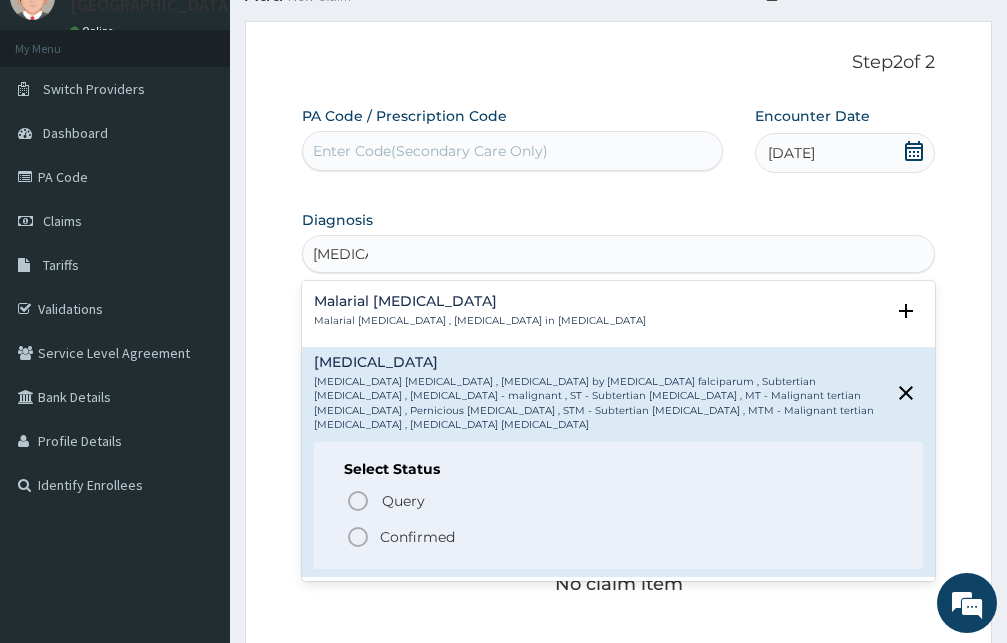 click 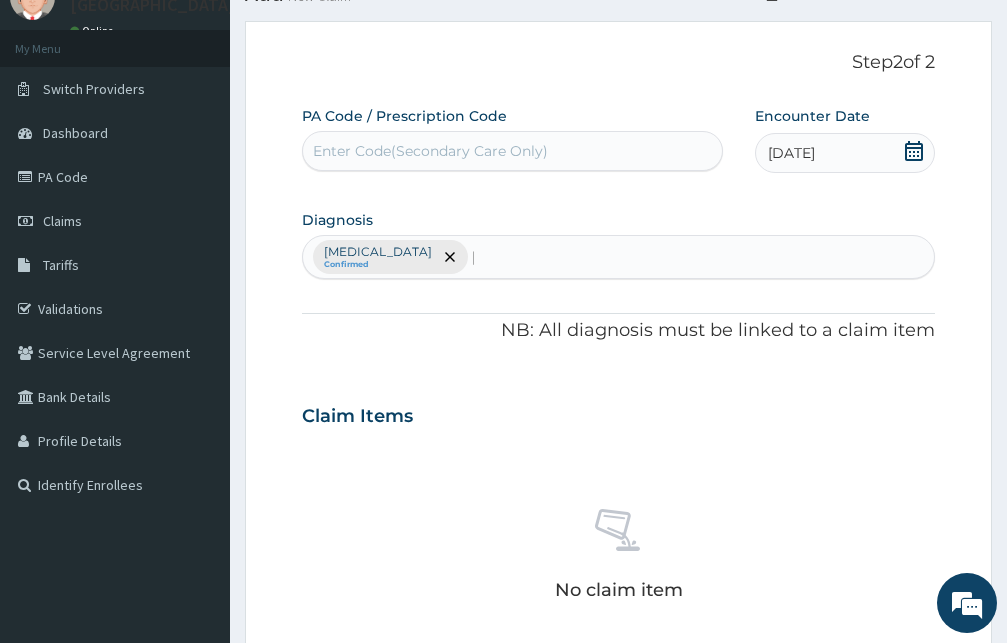 type 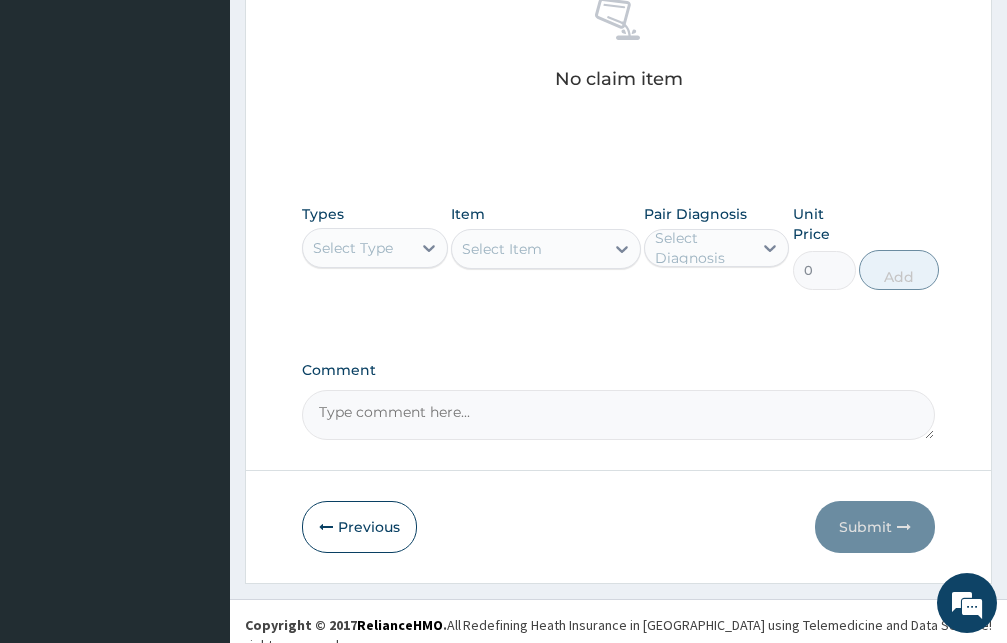 scroll, scrollTop: 603, scrollLeft: 0, axis: vertical 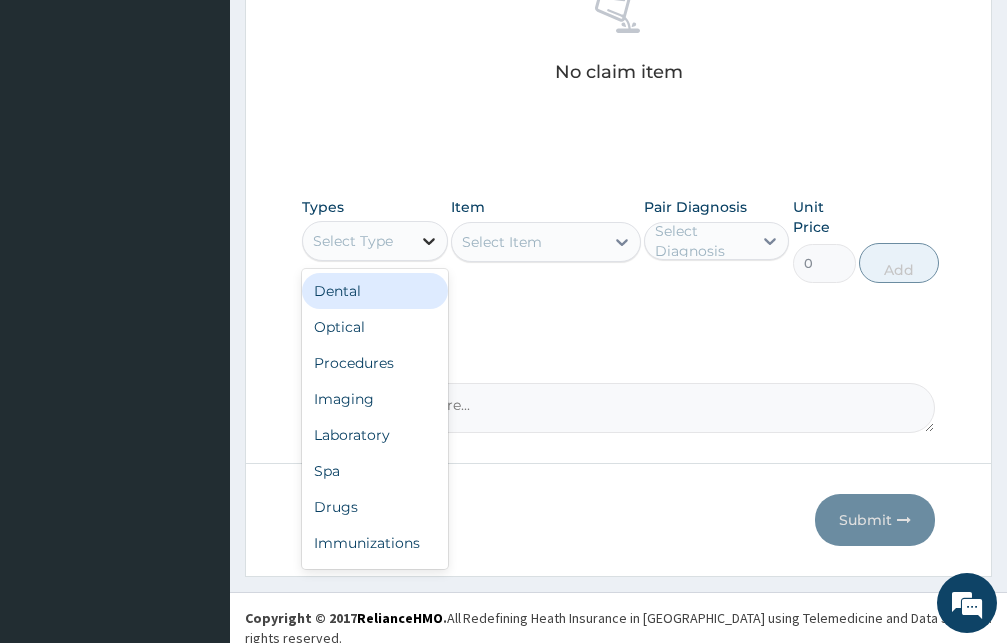 click 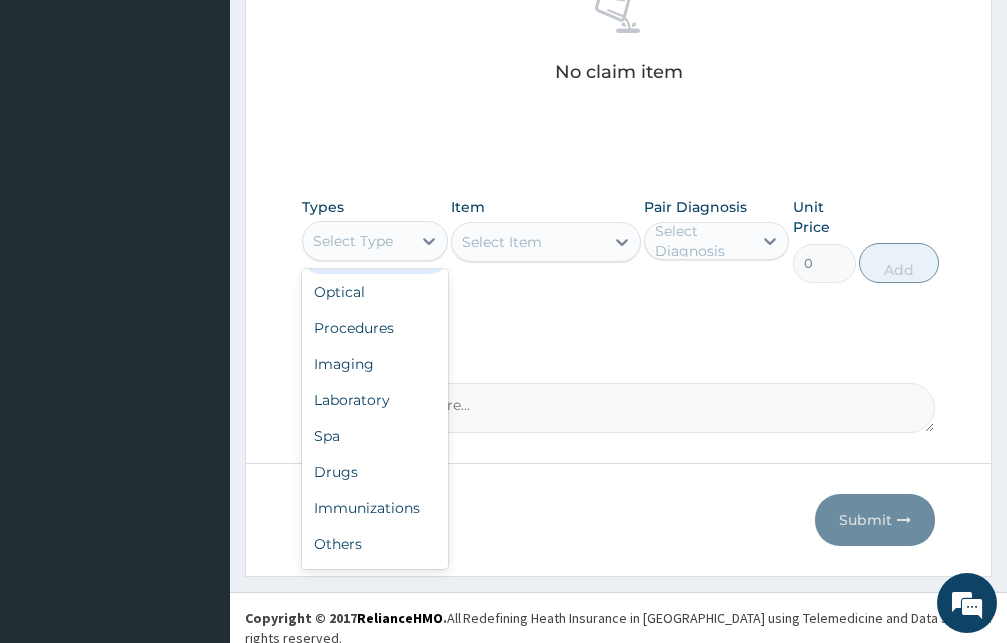 scroll, scrollTop: 68, scrollLeft: 0, axis: vertical 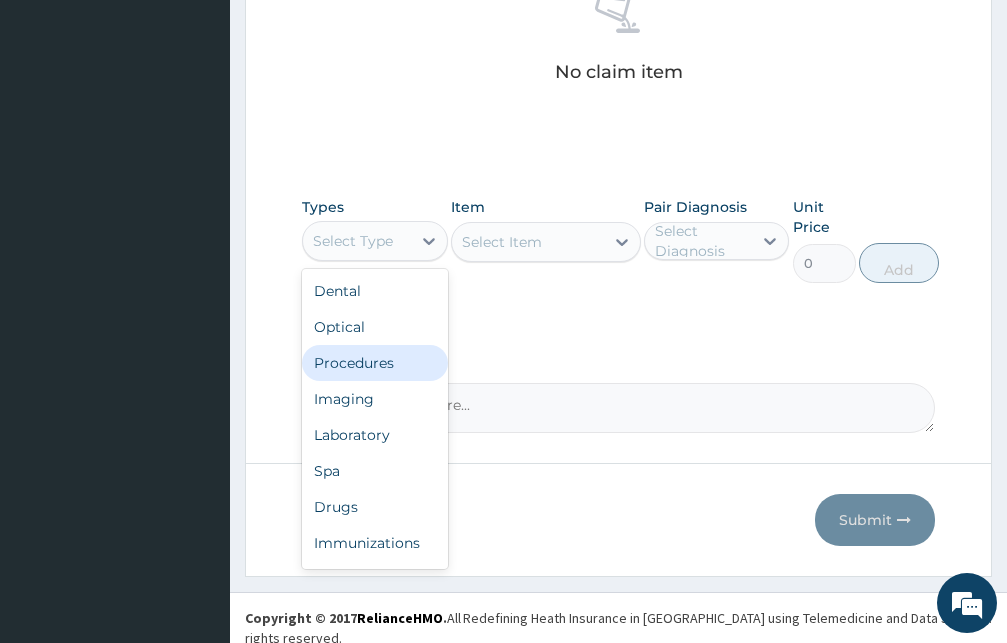 drag, startPoint x: 362, startPoint y: 373, endPoint x: 367, endPoint y: 360, distance: 13.928389 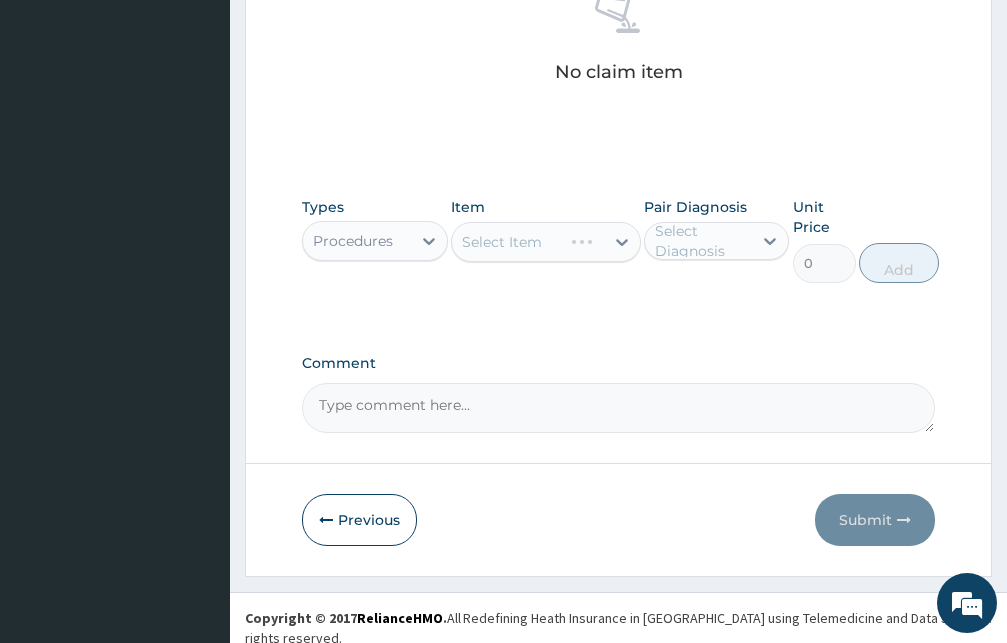 click on "Select Item" at bounding box center [546, 242] 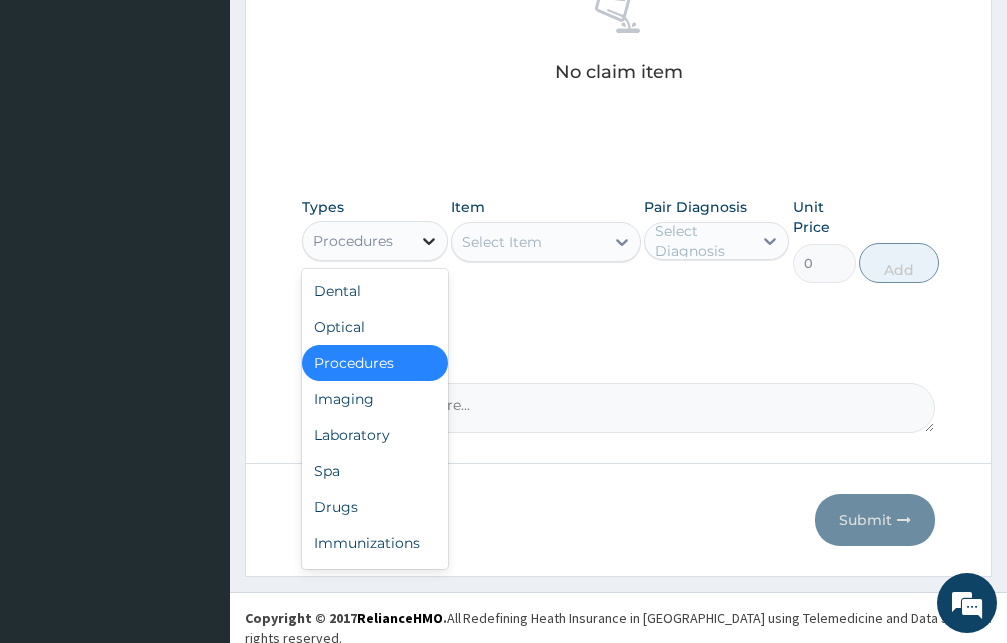 click 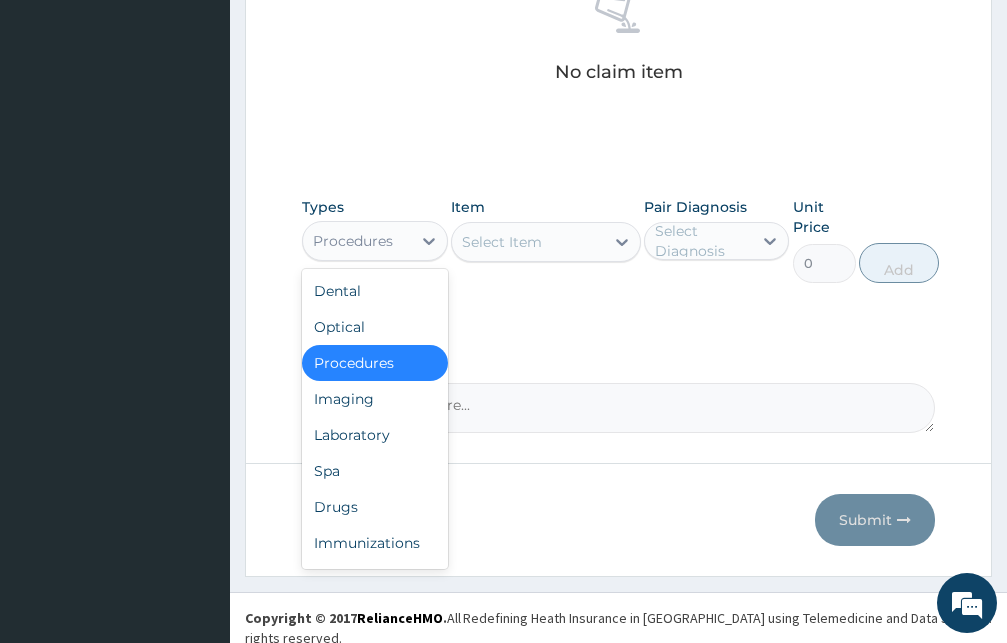 click on "PA Code / Prescription Code Enter Code(Secondary Care Only) Encounter Date 11-06-2025 Diagnosis Falciparum malaria Confirmed NB: All diagnosis must be linked to a claim item Claim Items No claim item Types option Procedures, selected. option Procedures selected, 3 of 10. 10 results available. Use Up and Down to choose options, press Enter to select the currently focused option, press Escape to exit the menu, press Tab to select the option and exit the menu. Procedures Dental Optical Procedures Imaging Laboratory Spa Drugs Immunizations Others Gym Item Select Item Pair Diagnosis Select Diagnosis Unit Price 0 Add Comment" at bounding box center [618, 10] 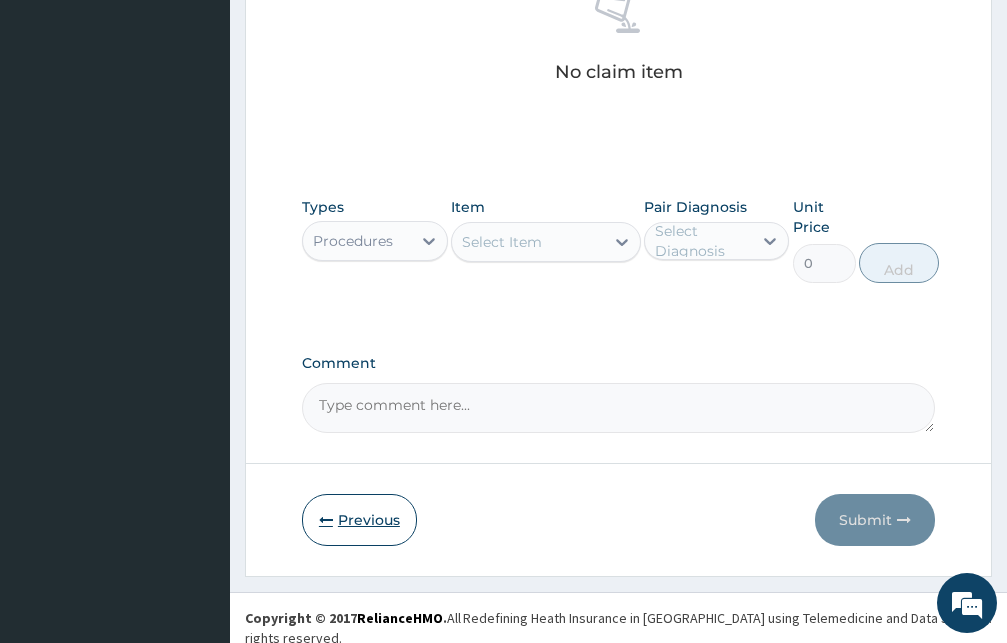 click on "Previous" at bounding box center (359, 520) 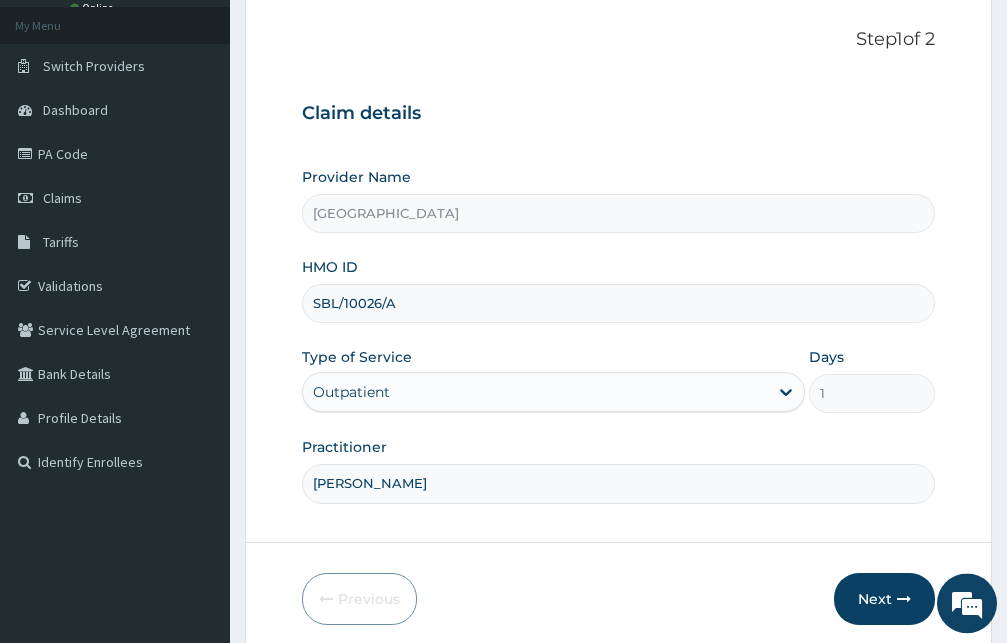 scroll, scrollTop: 187, scrollLeft: 0, axis: vertical 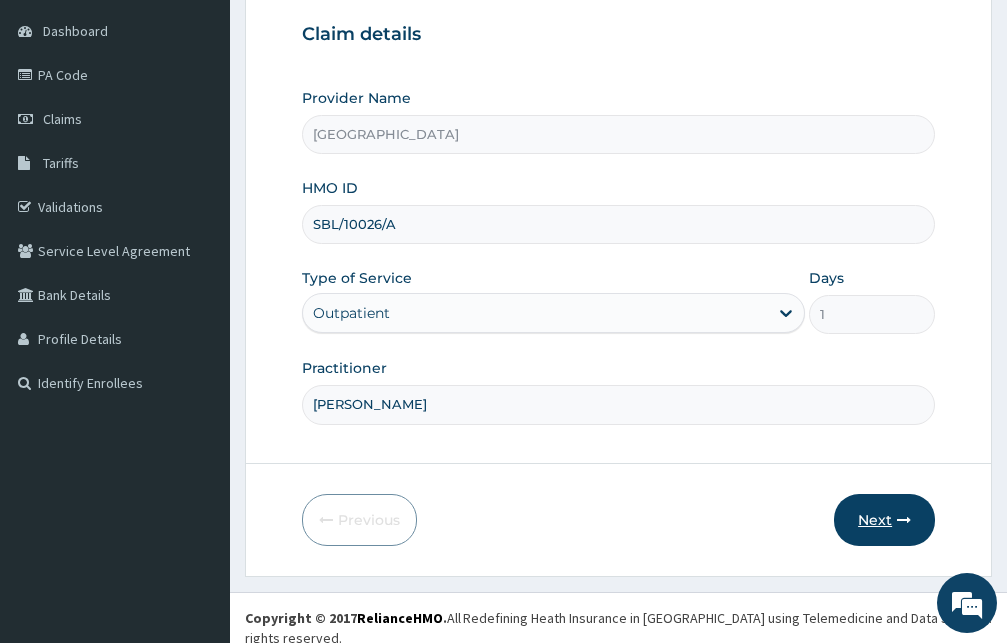 click on "Next" at bounding box center (884, 520) 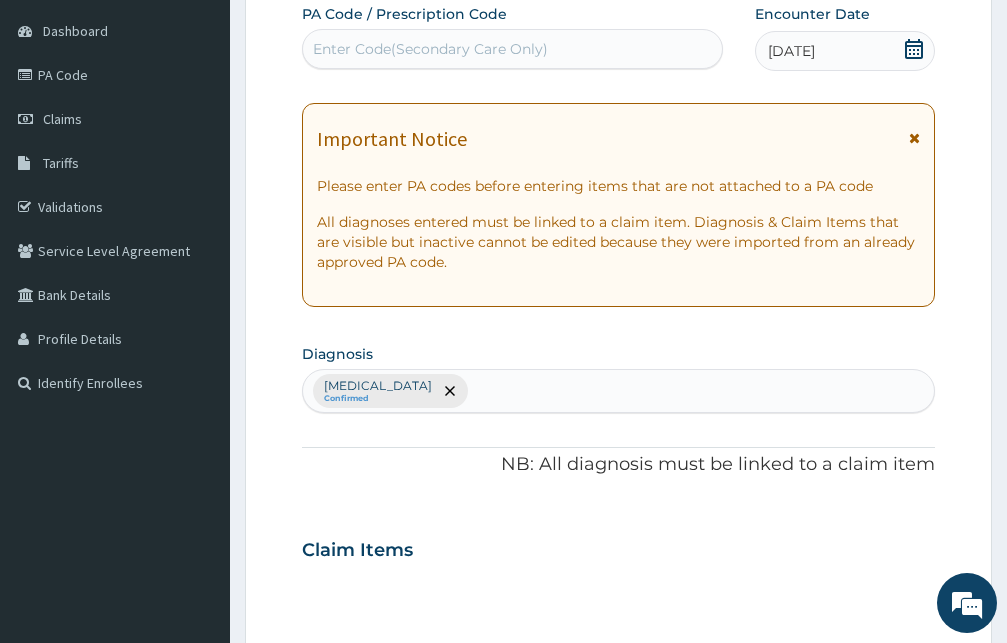 click at bounding box center (914, 138) 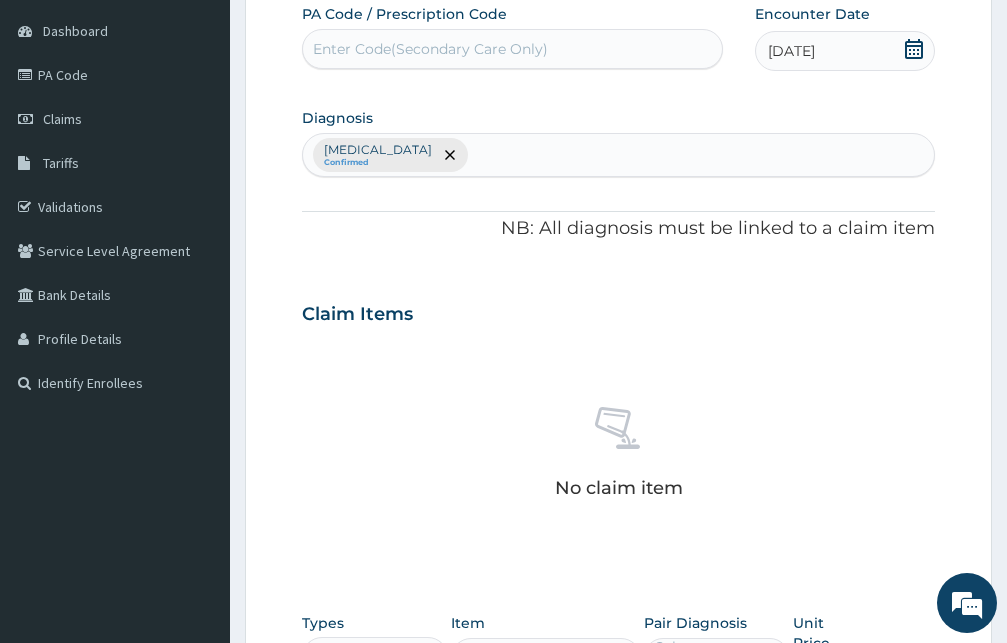 scroll, scrollTop: 595, scrollLeft: 0, axis: vertical 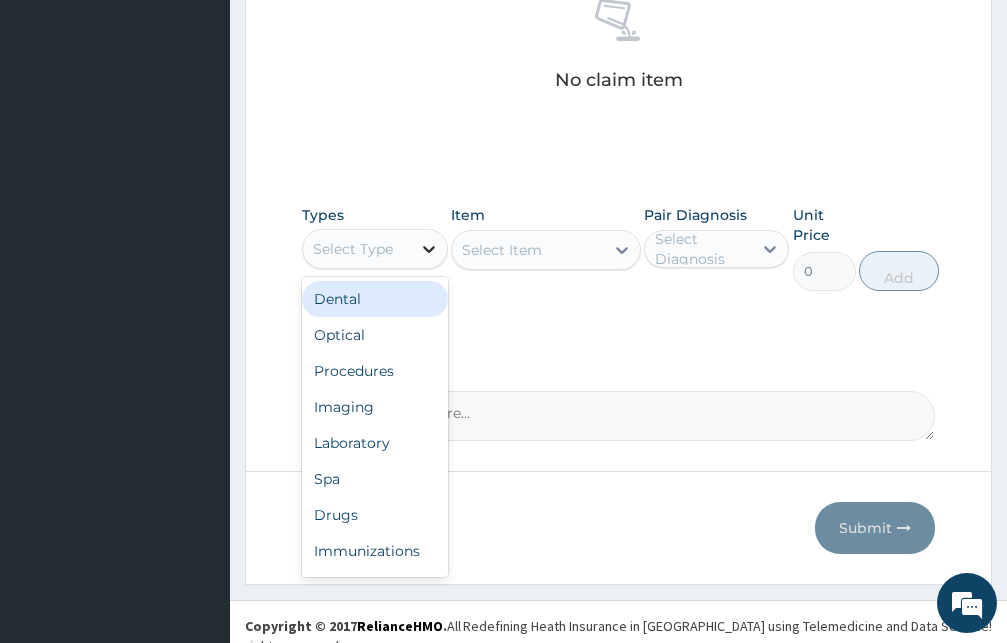 click 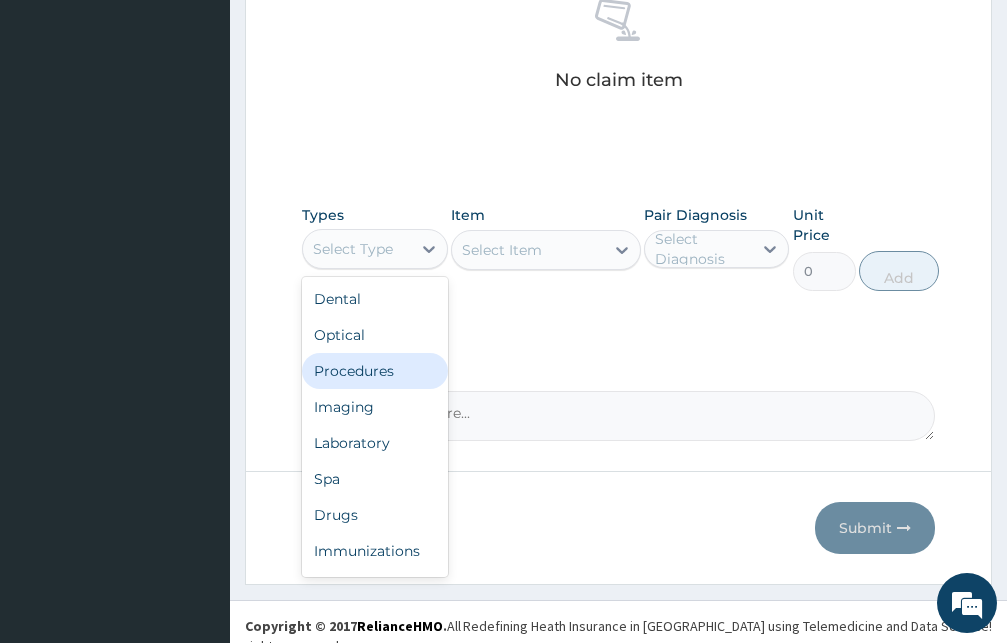drag, startPoint x: 329, startPoint y: 376, endPoint x: 348, endPoint y: 374, distance: 19.104973 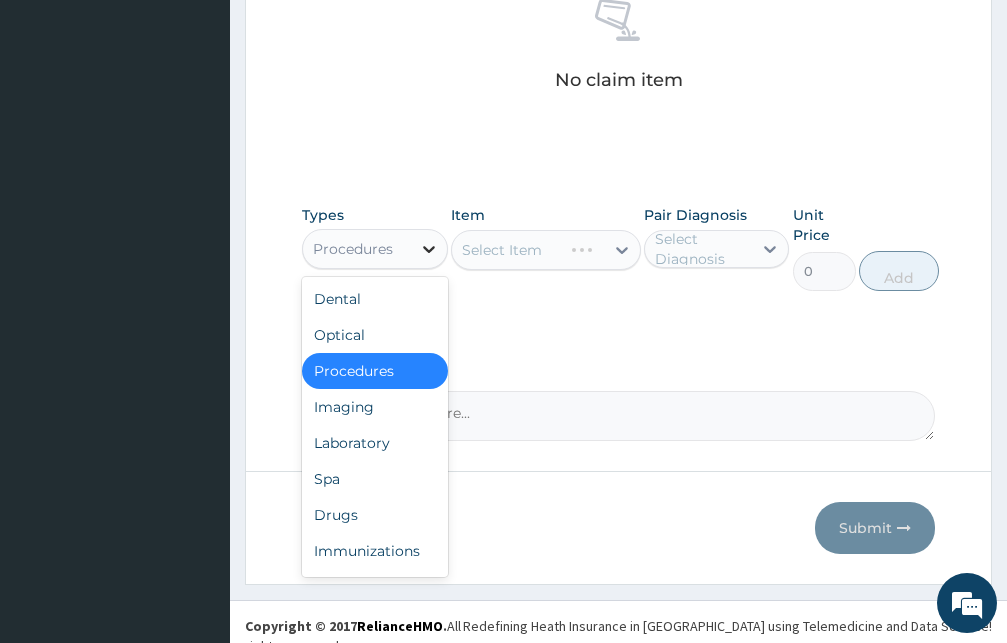 click 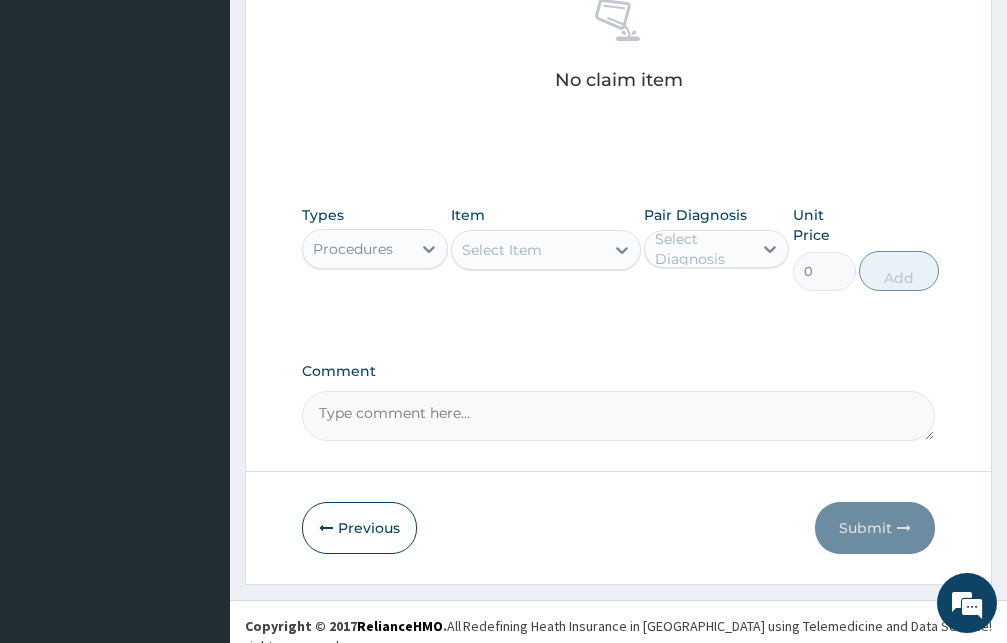 click on "Comment" at bounding box center [618, 371] 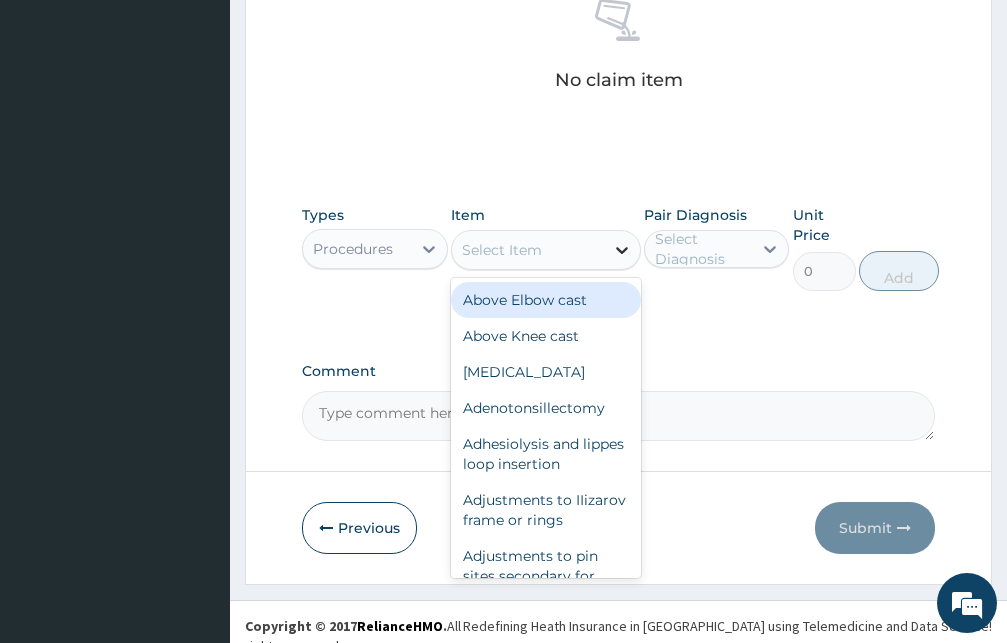 click 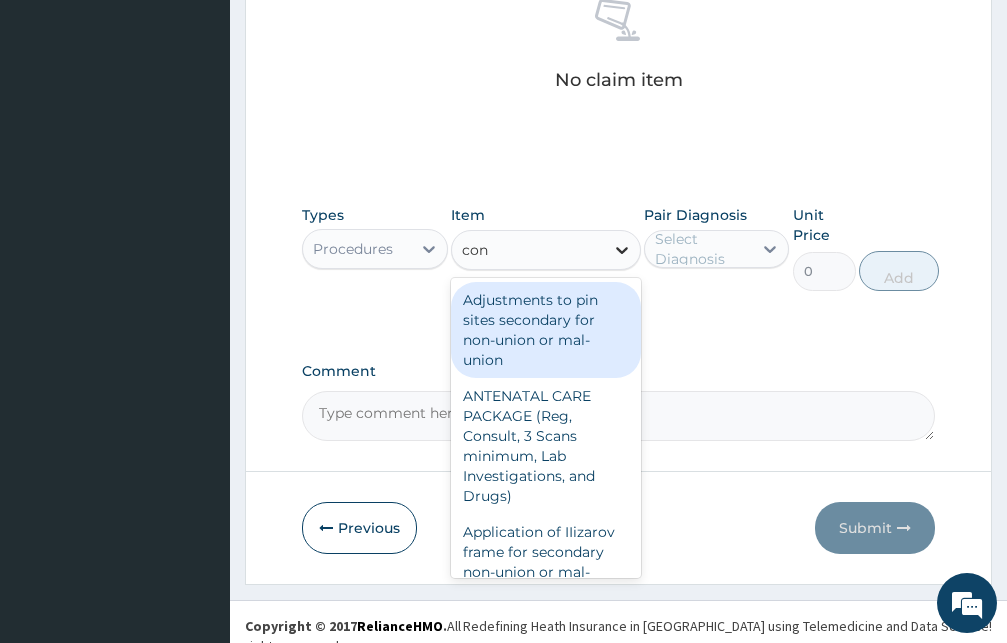type on "cons" 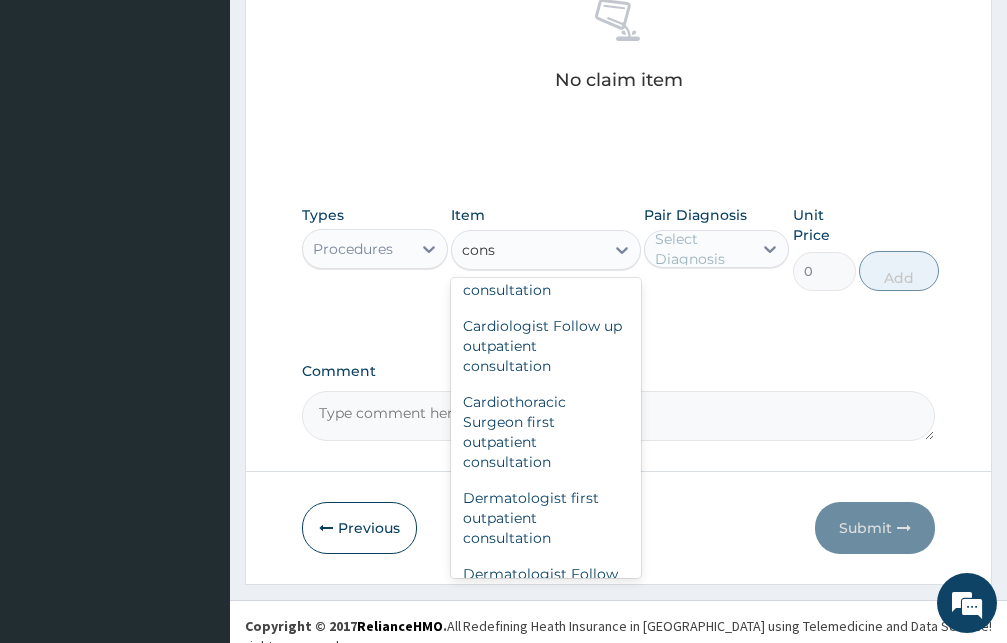 scroll, scrollTop: 972, scrollLeft: 0, axis: vertical 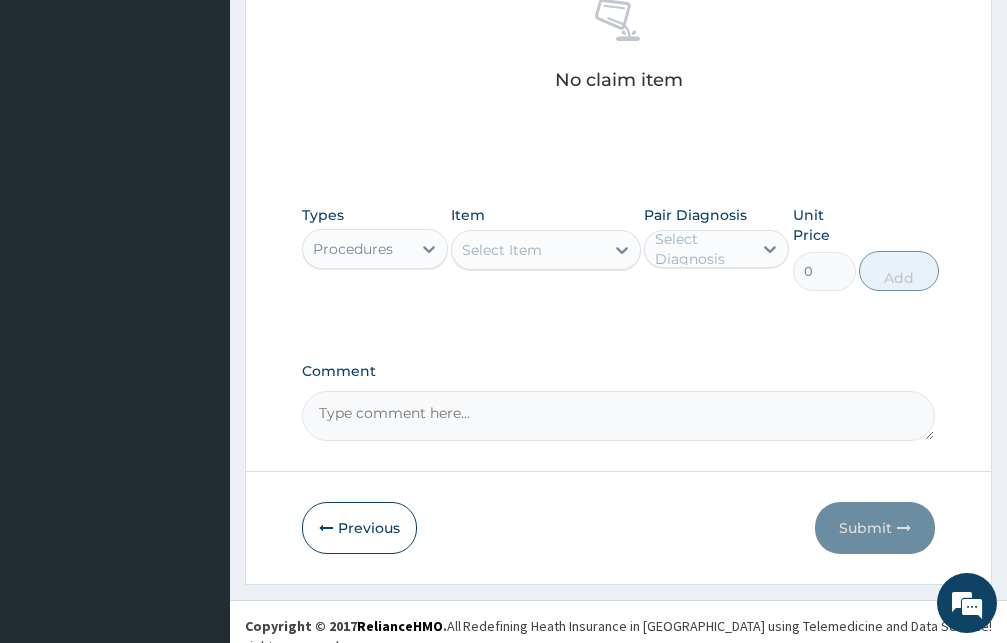 drag, startPoint x: 531, startPoint y: 249, endPoint x: 454, endPoint y: 248, distance: 77.00649 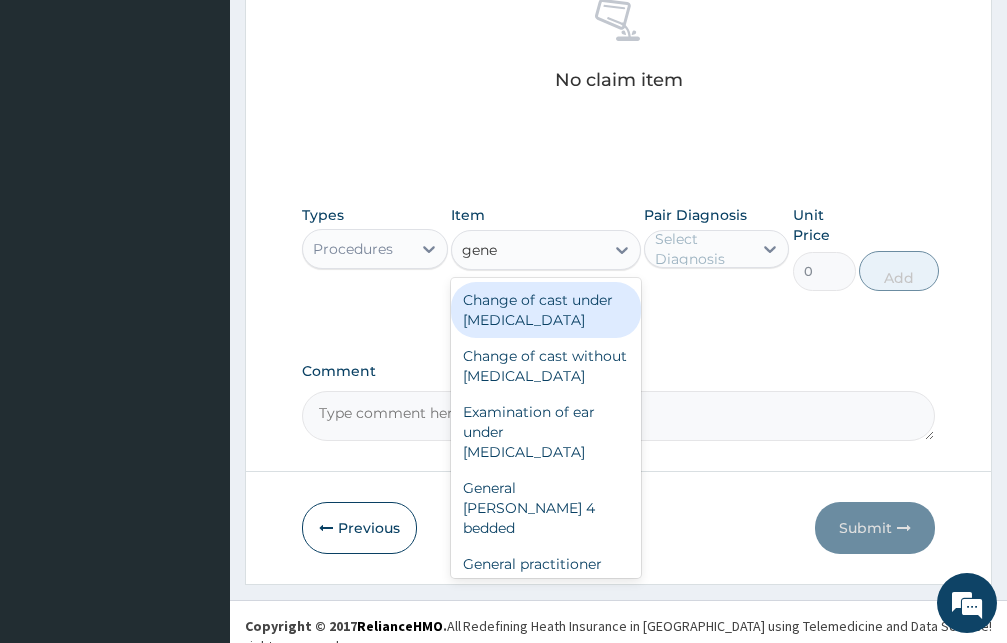 type on "gener" 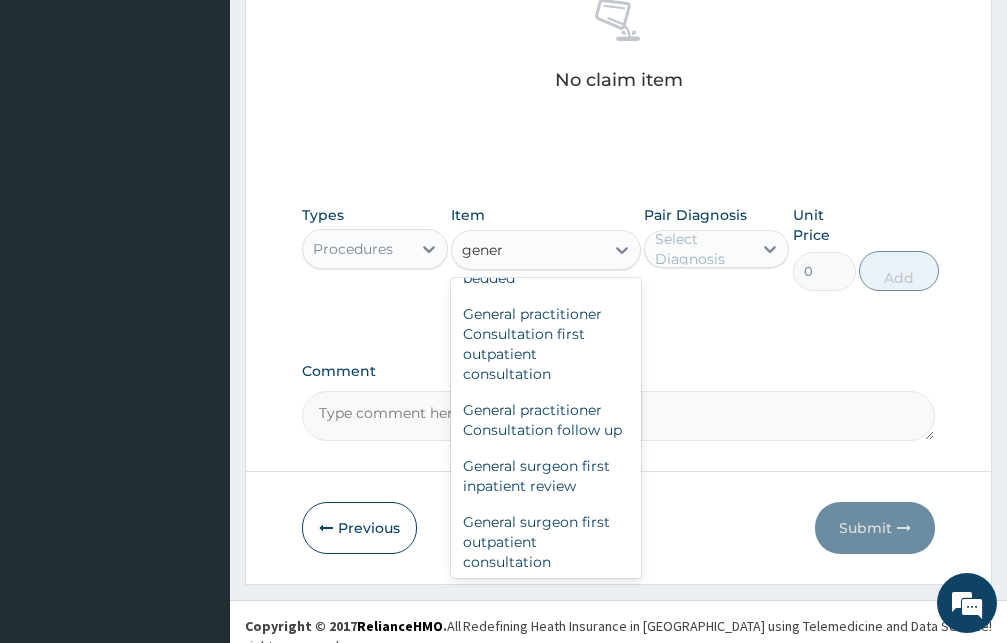 scroll, scrollTop: 263, scrollLeft: 0, axis: vertical 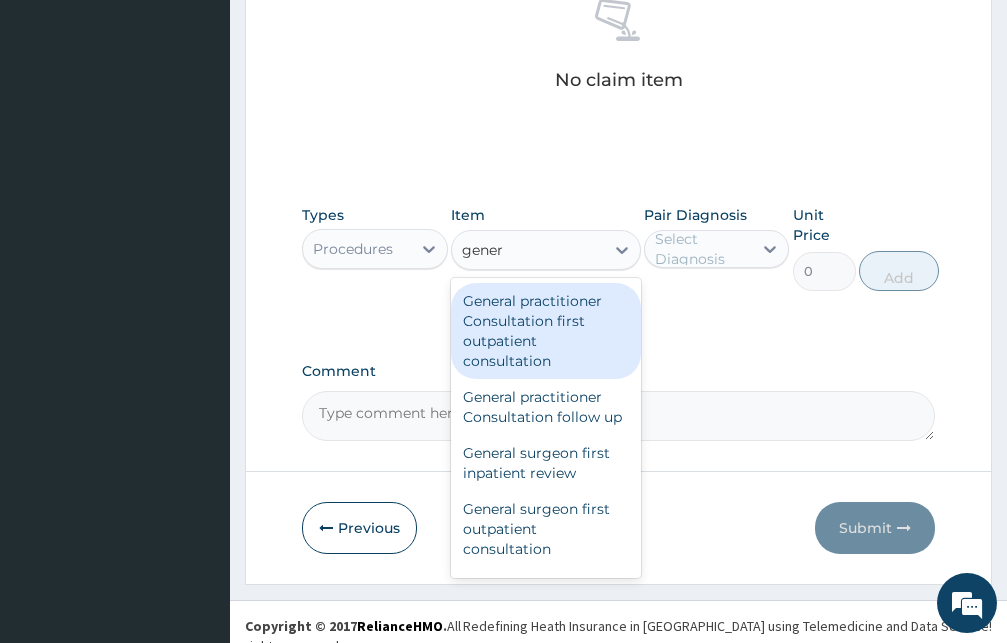 click on "General practitioner Consultation first outpatient consultation" at bounding box center [546, 331] 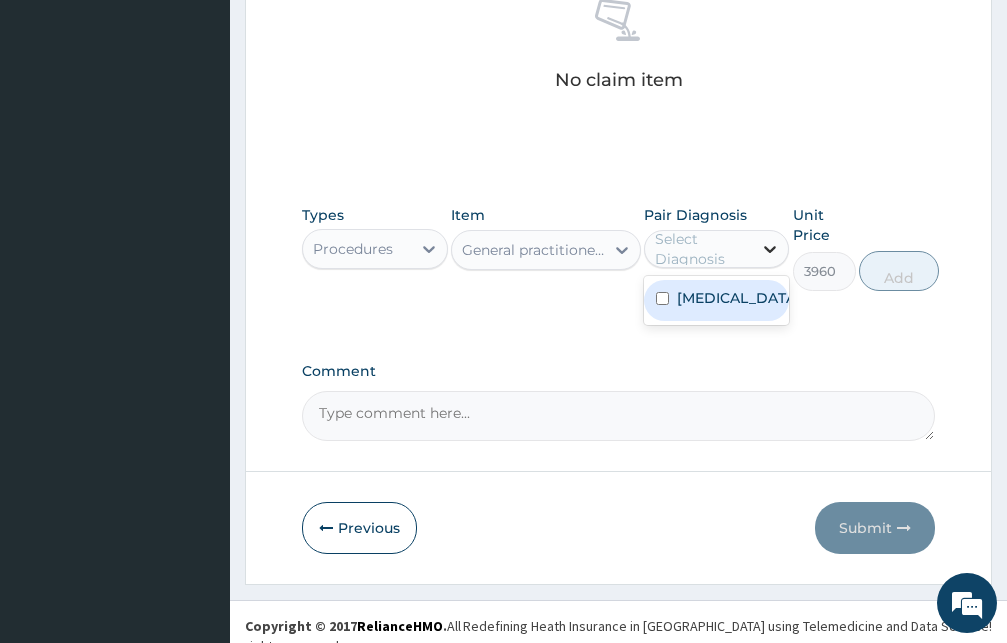 click 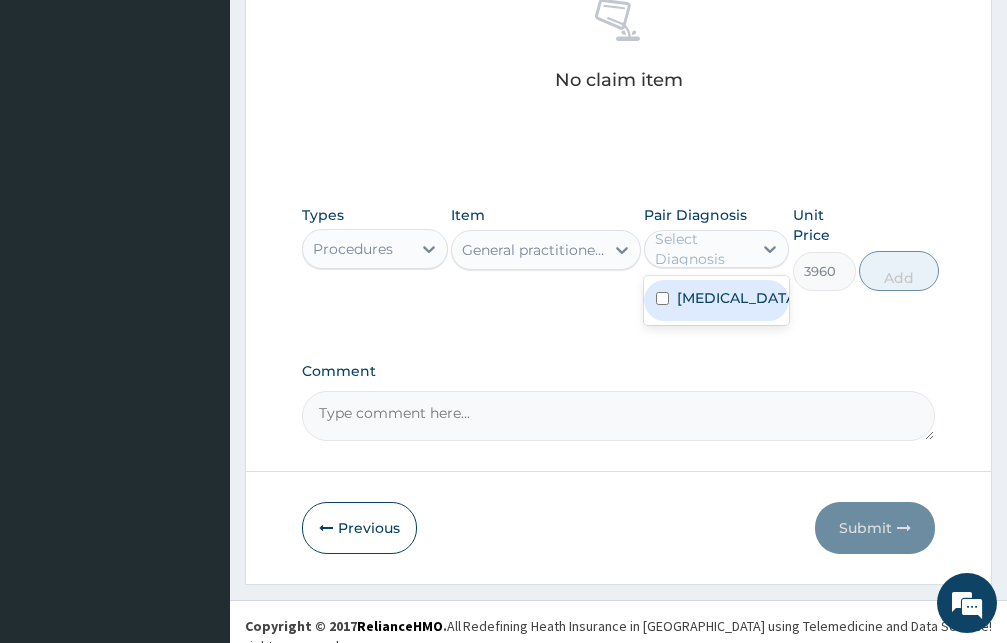 click at bounding box center [662, 298] 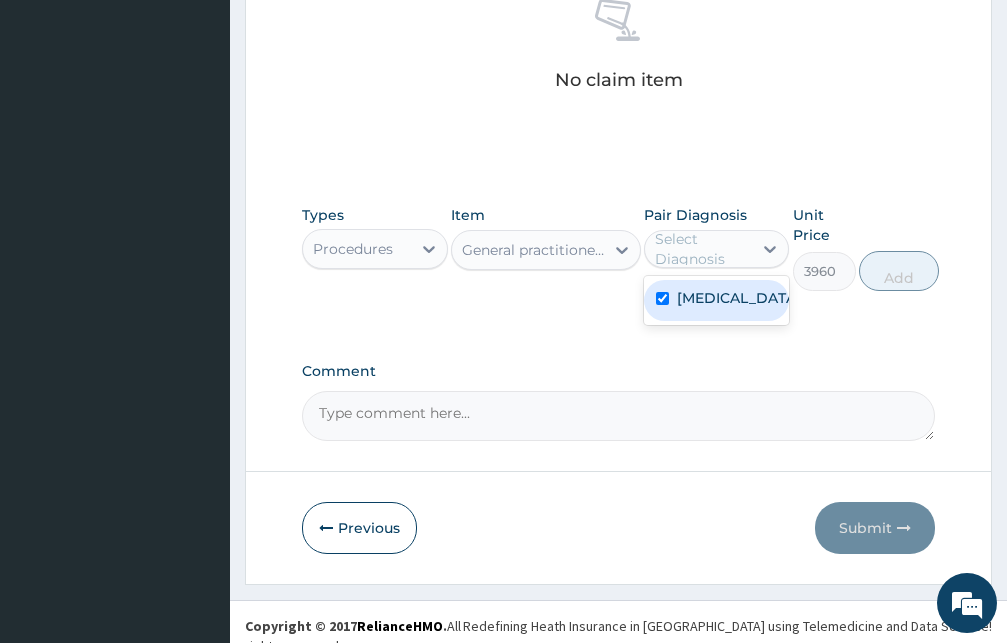 checkbox on "true" 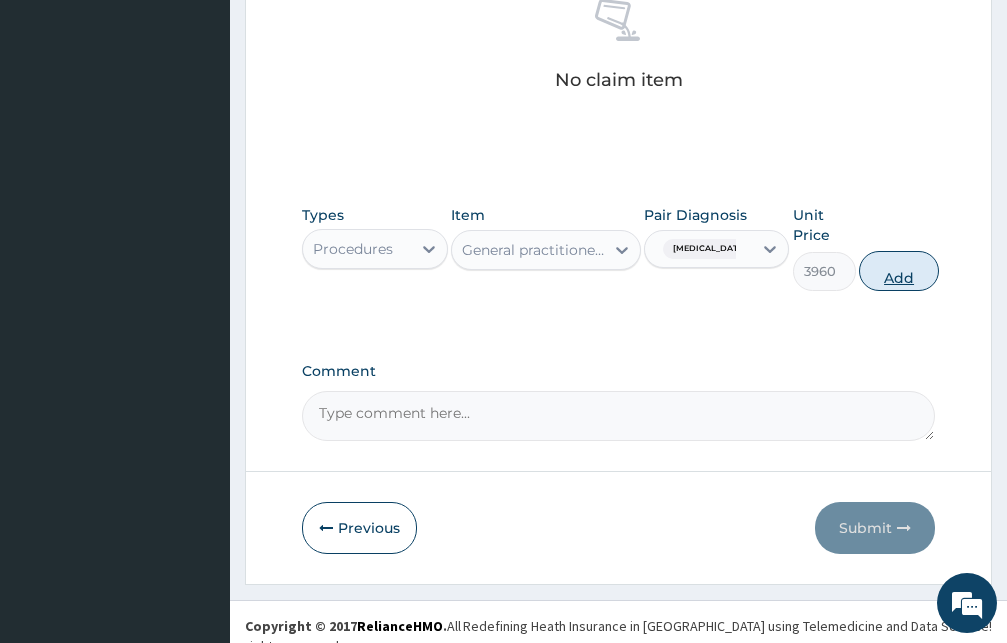 click on "Add" at bounding box center (899, 271) 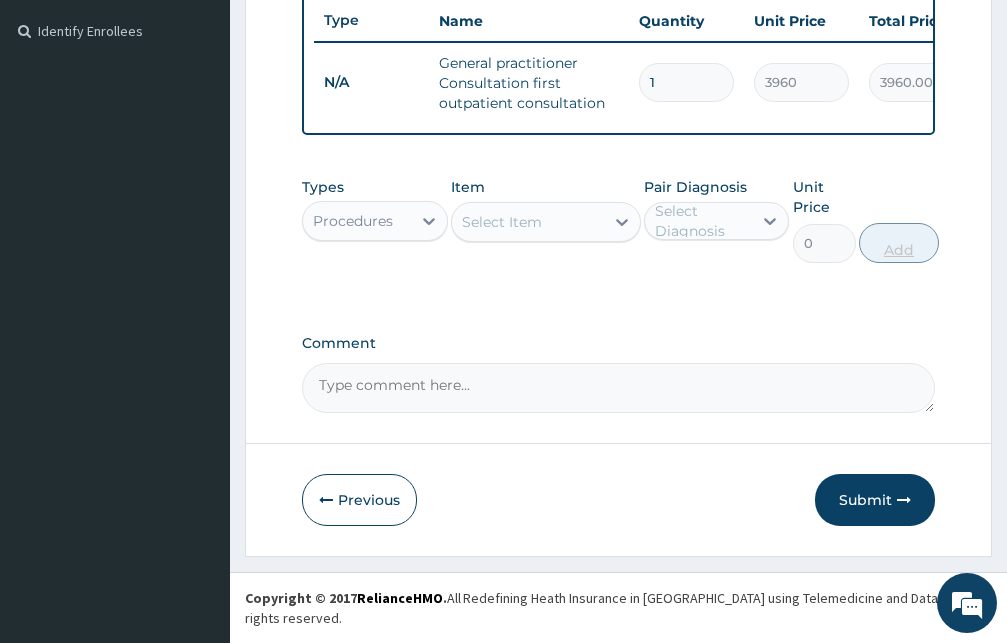 scroll, scrollTop: 536, scrollLeft: 0, axis: vertical 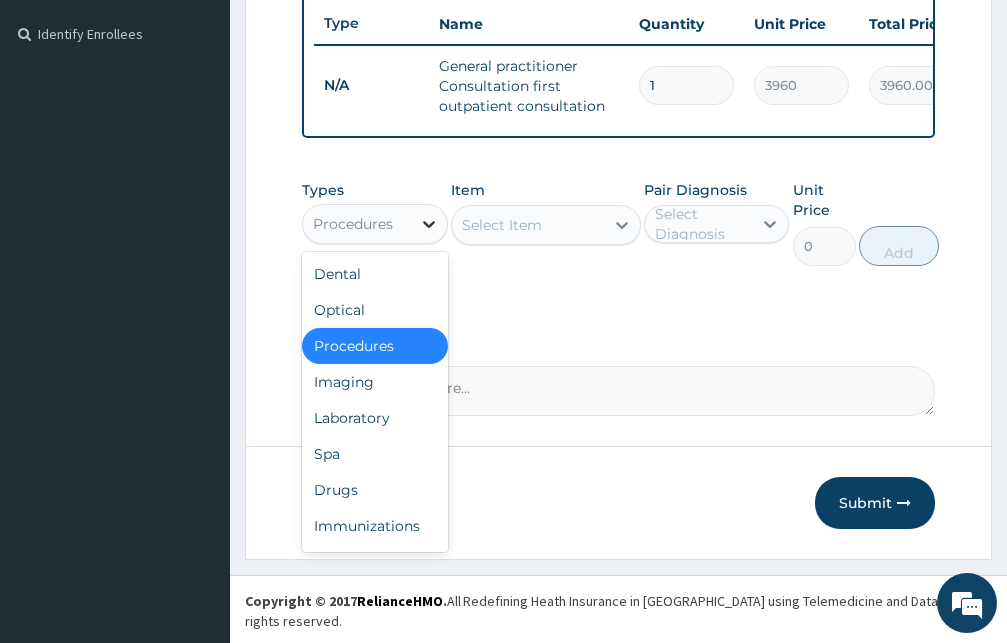 click 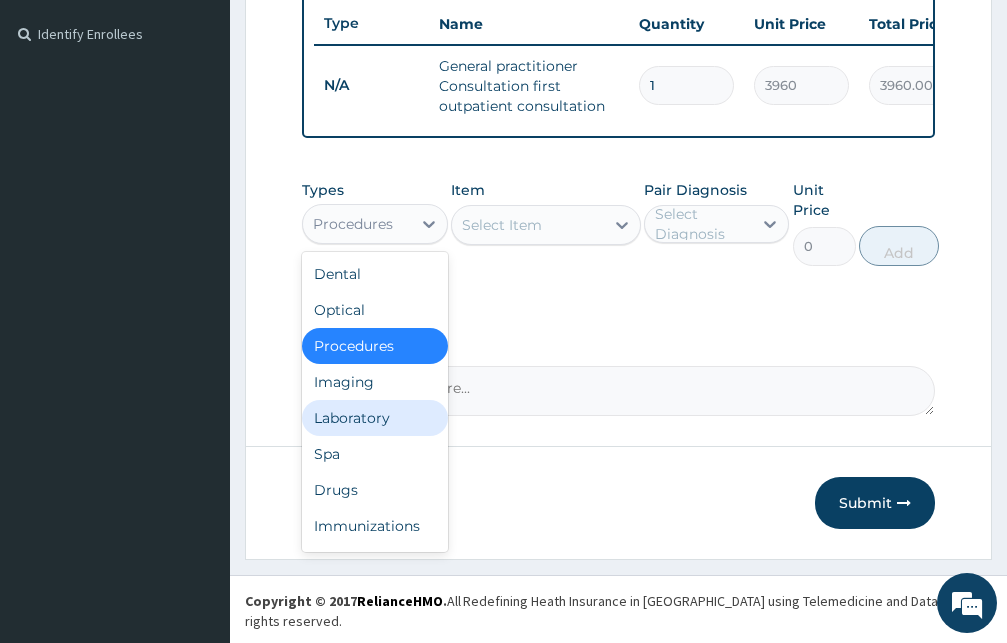 click on "Laboratory" at bounding box center (375, 418) 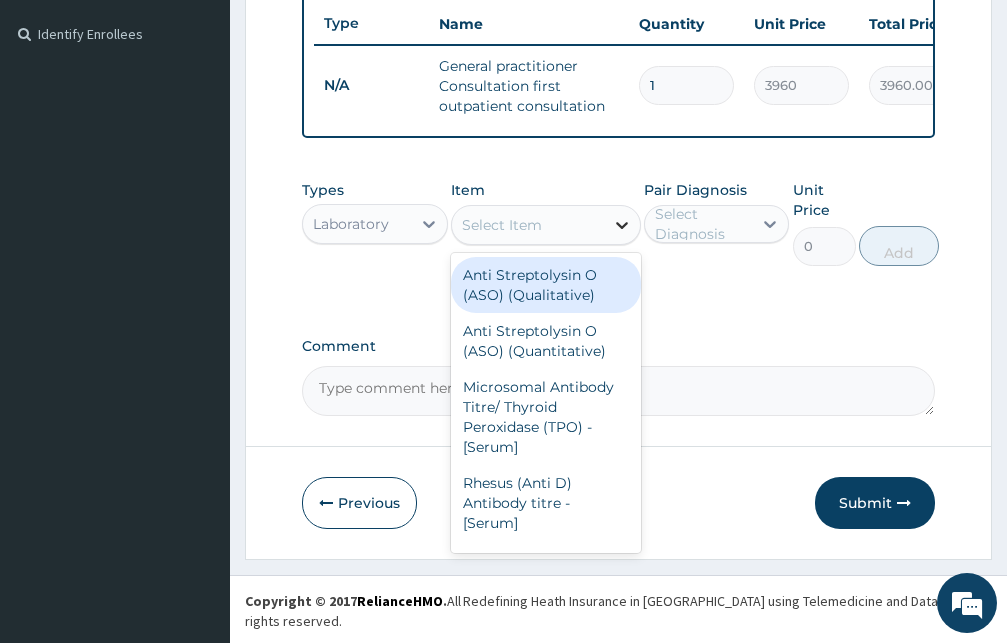 click 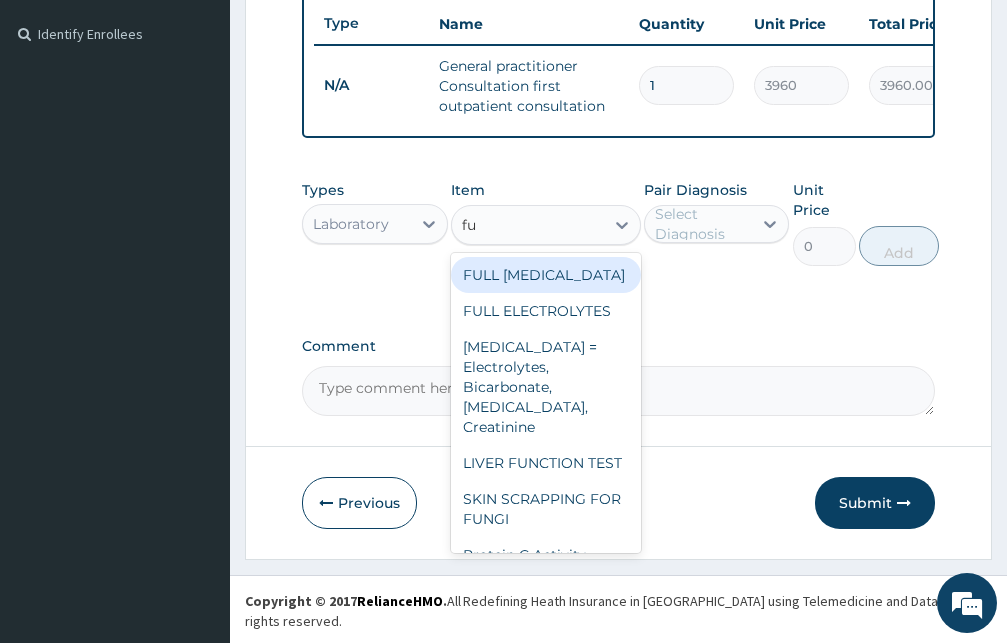 type on "f" 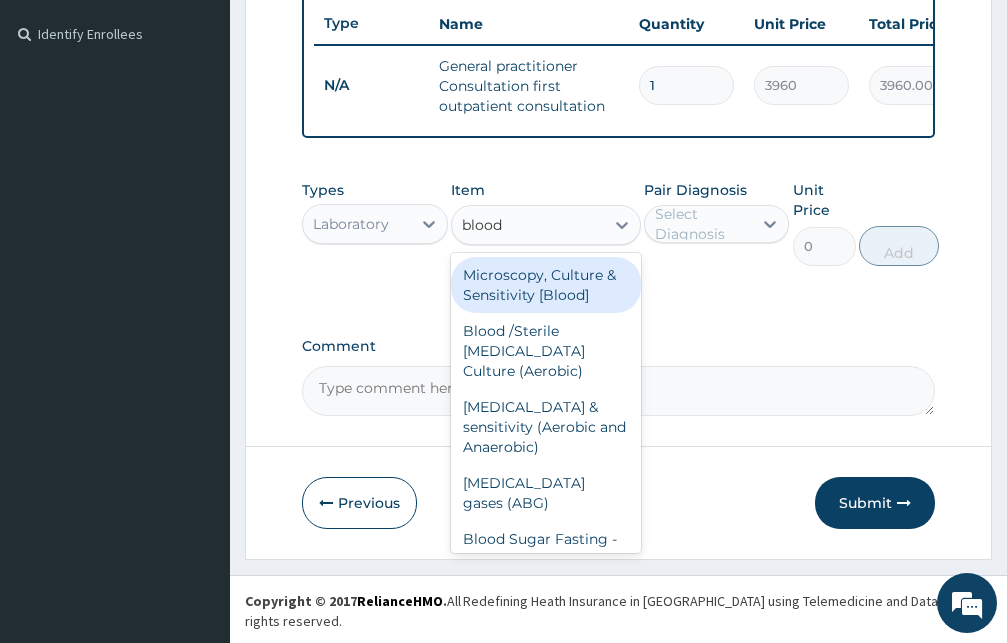 type on "blood c" 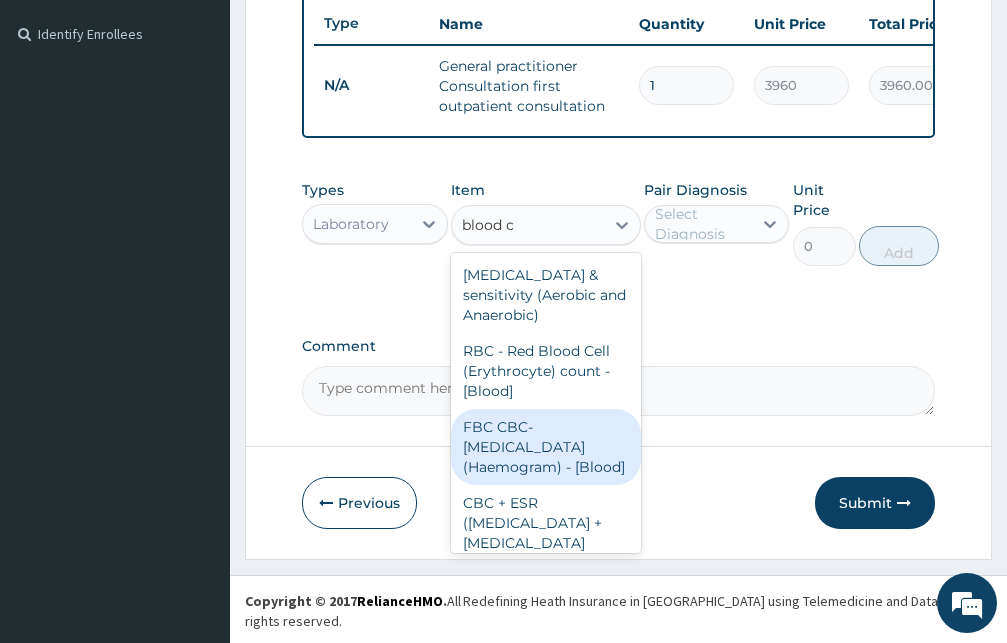click on "FBC CBC-Complete Blood Count (Haemogram) - [Blood]" at bounding box center [546, 447] 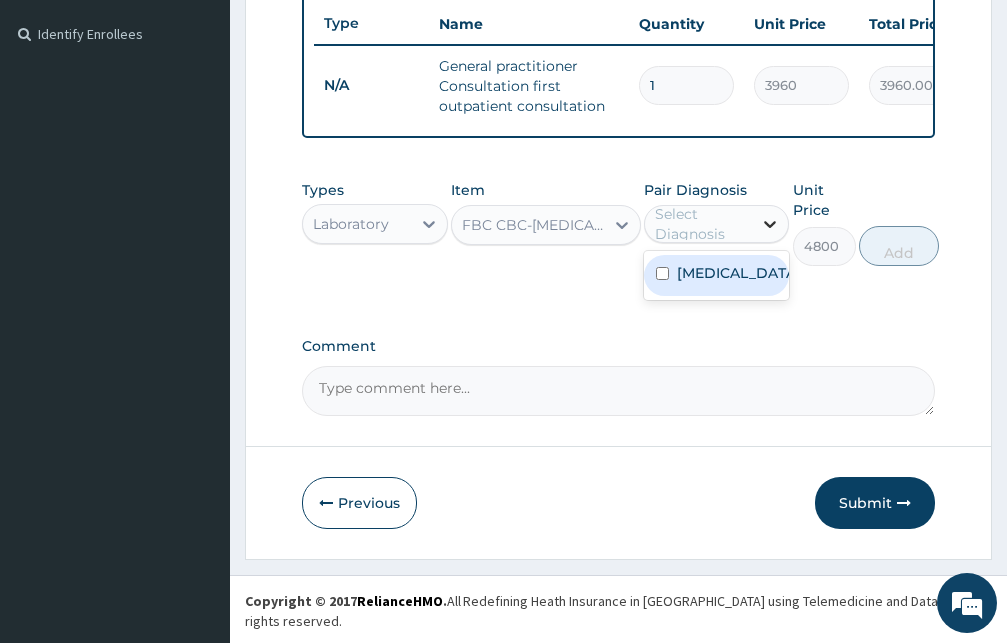 click 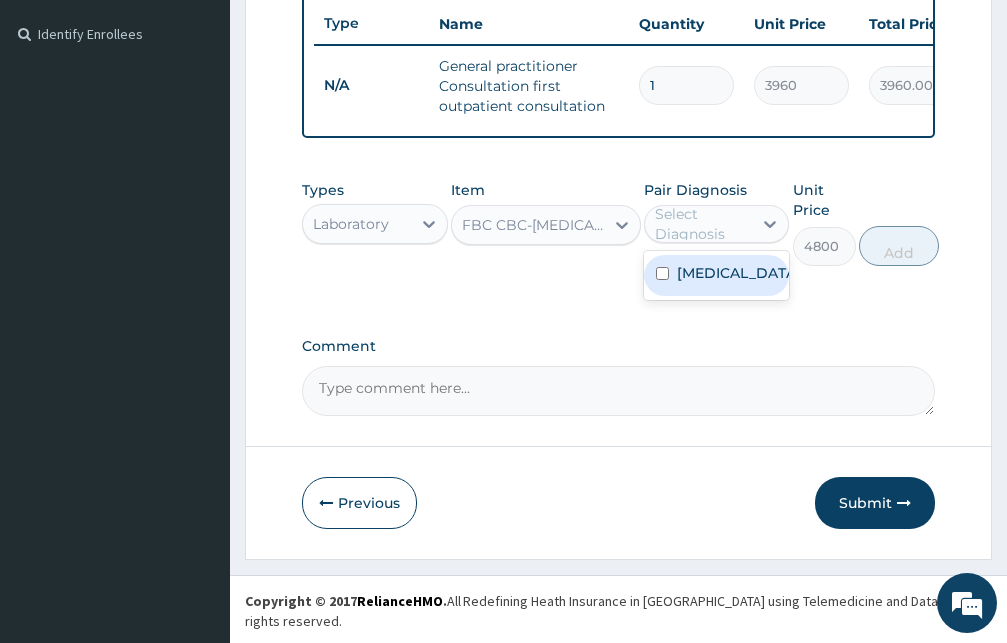 click at bounding box center (662, 273) 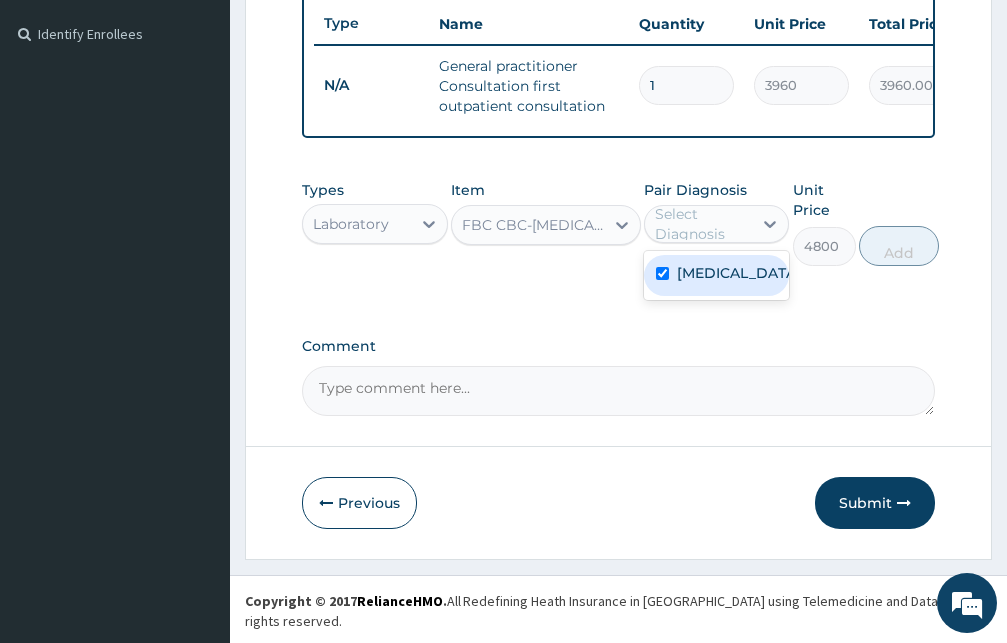 checkbox on "true" 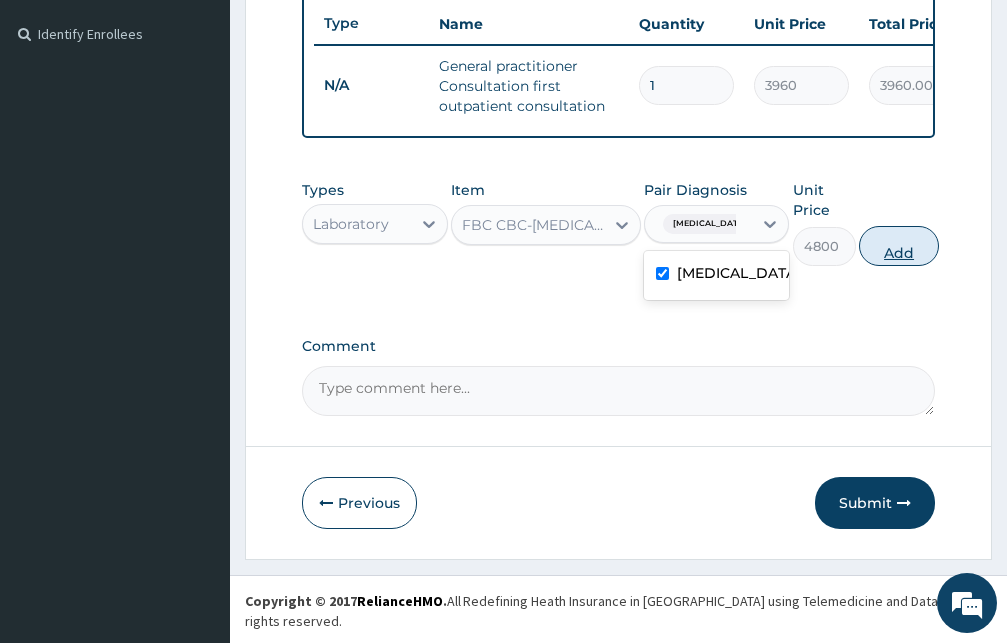 click on "Add" at bounding box center (899, 246) 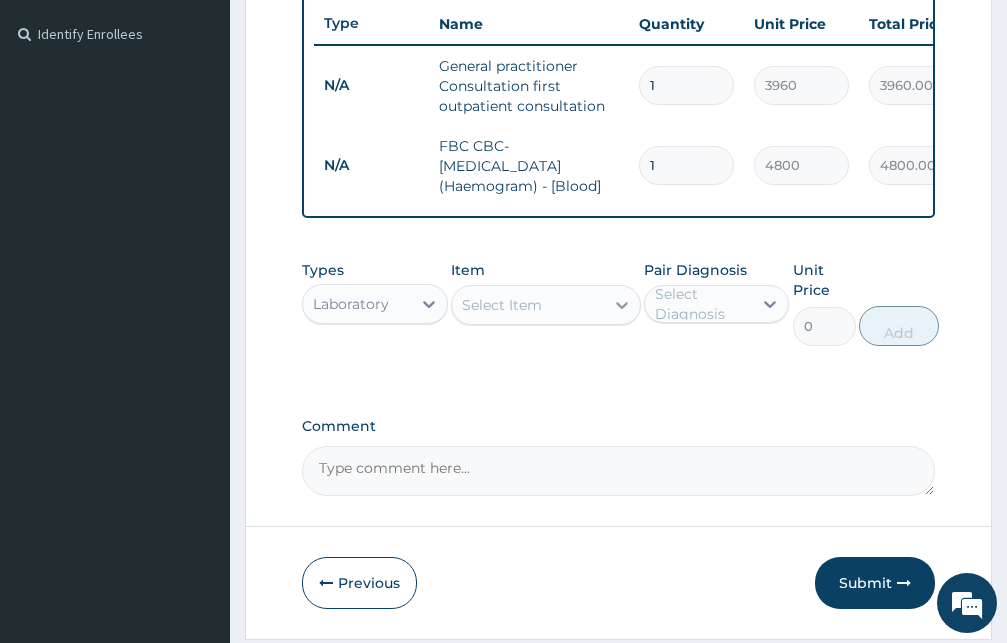 click 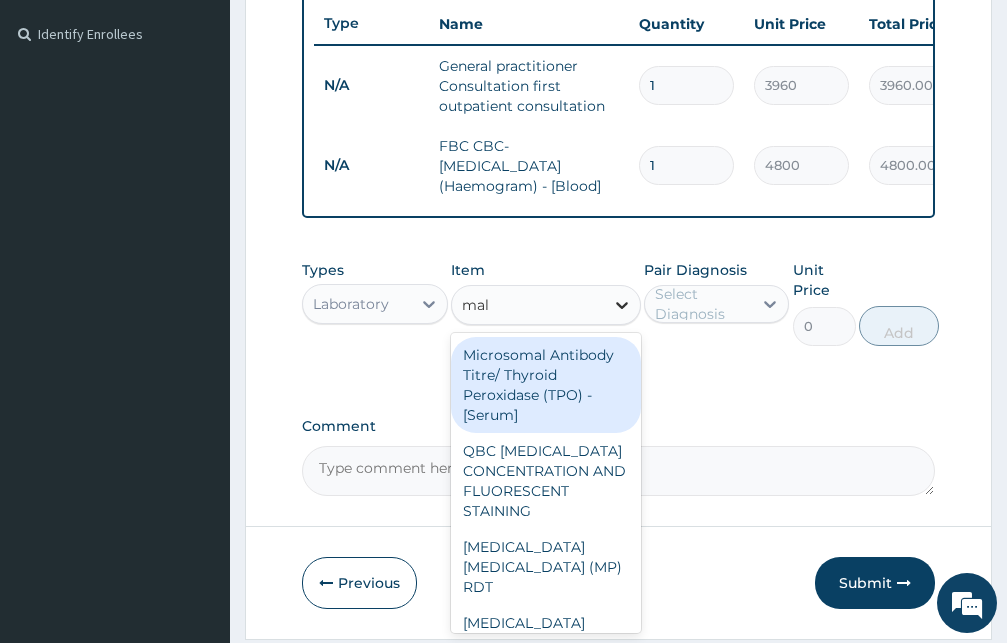 type on "mala" 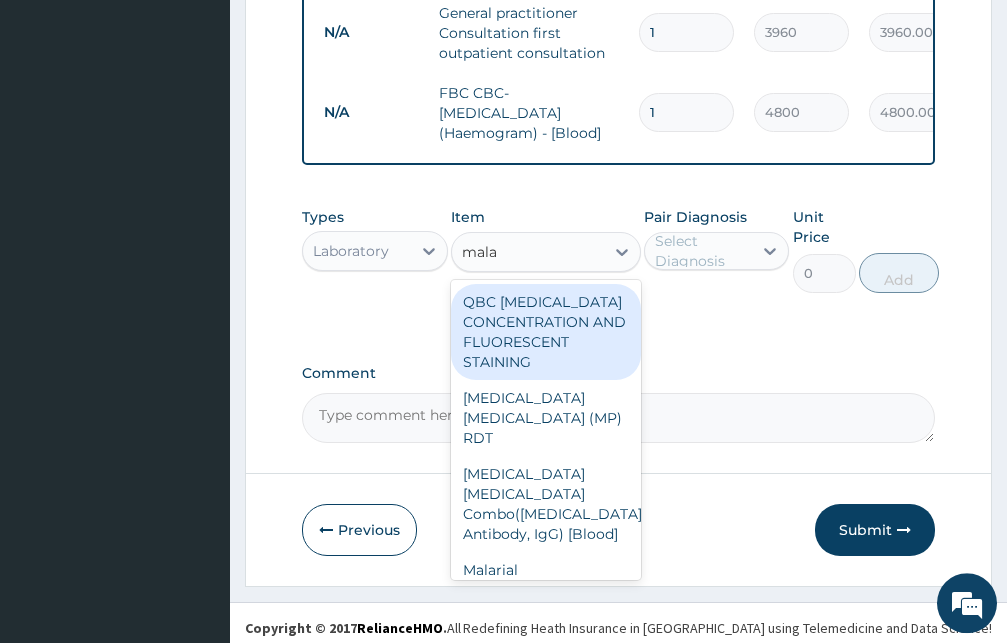 scroll, scrollTop: 616, scrollLeft: 0, axis: vertical 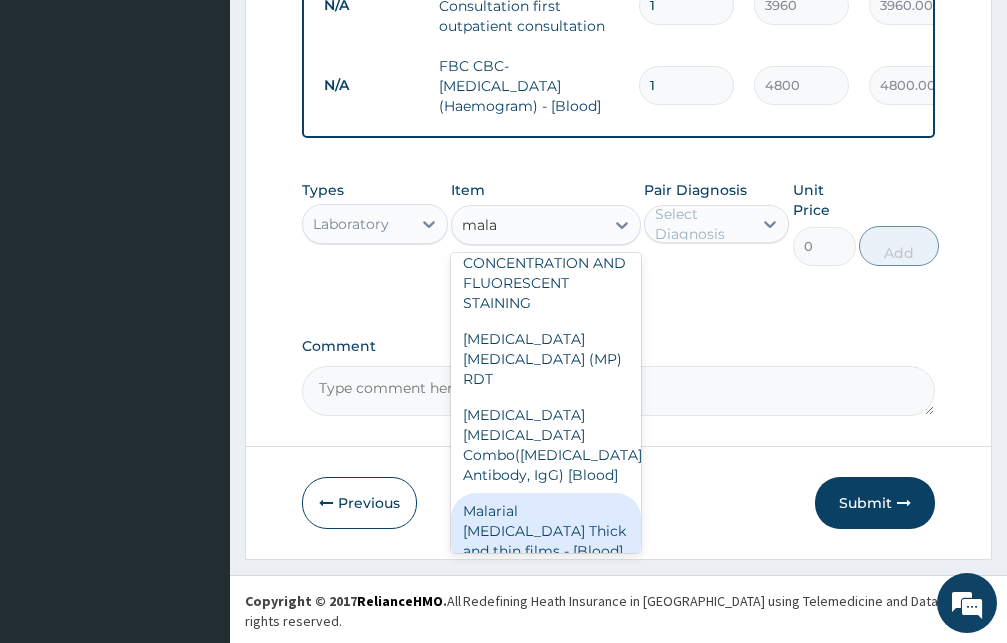 click on "Malarial Parasite Thick and thin films - [Blood]" at bounding box center (546, 531) 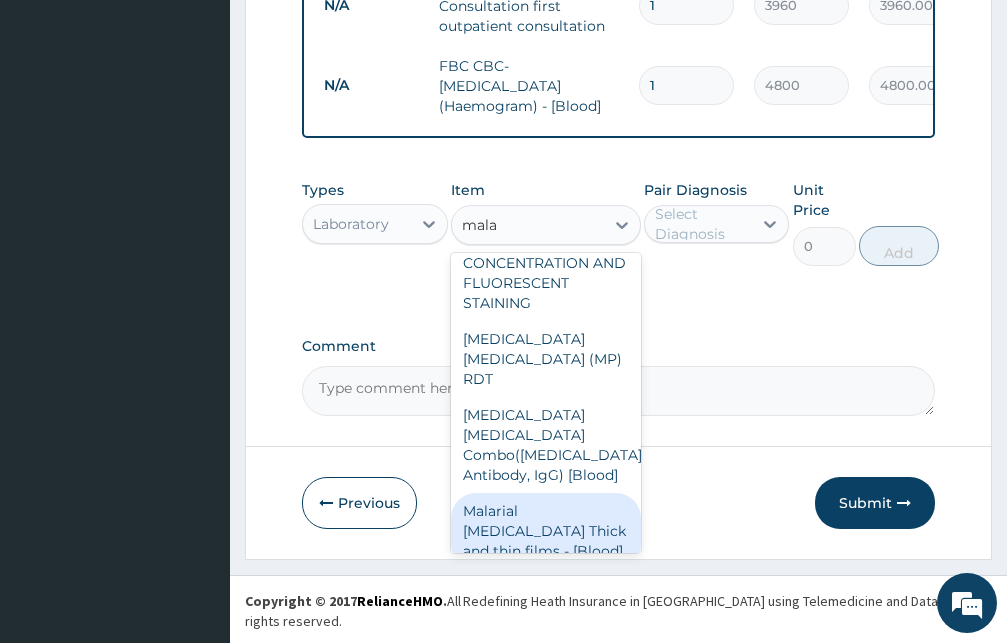 type 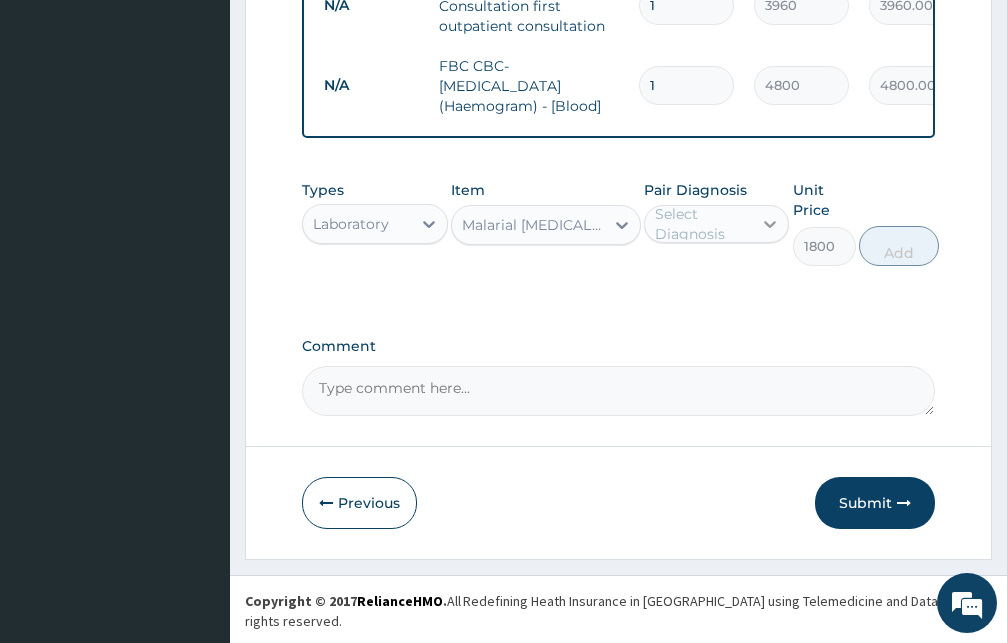 click 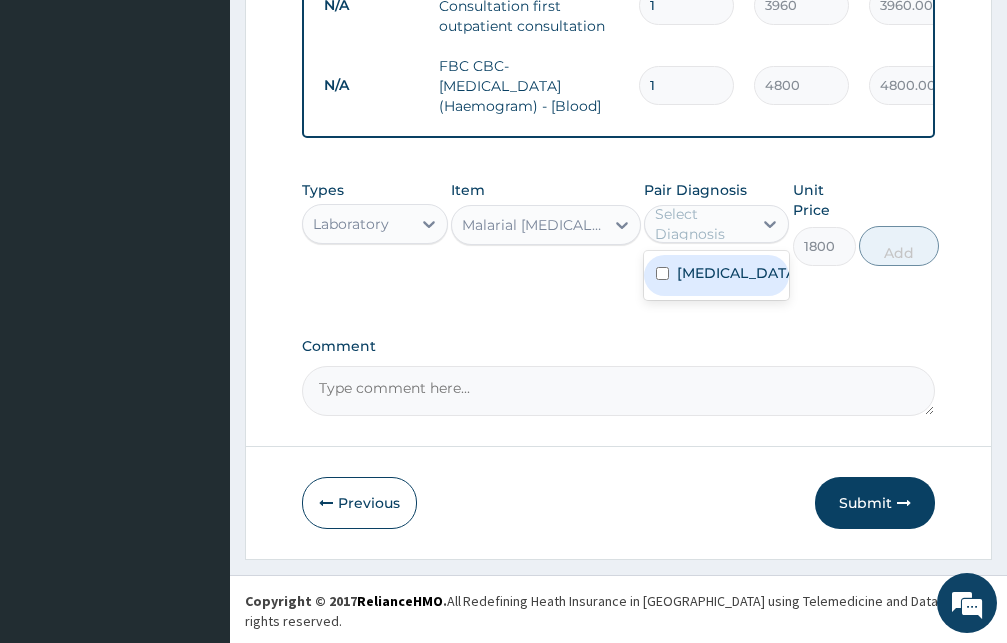 drag, startPoint x: 665, startPoint y: 300, endPoint x: 817, endPoint y: 293, distance: 152.1611 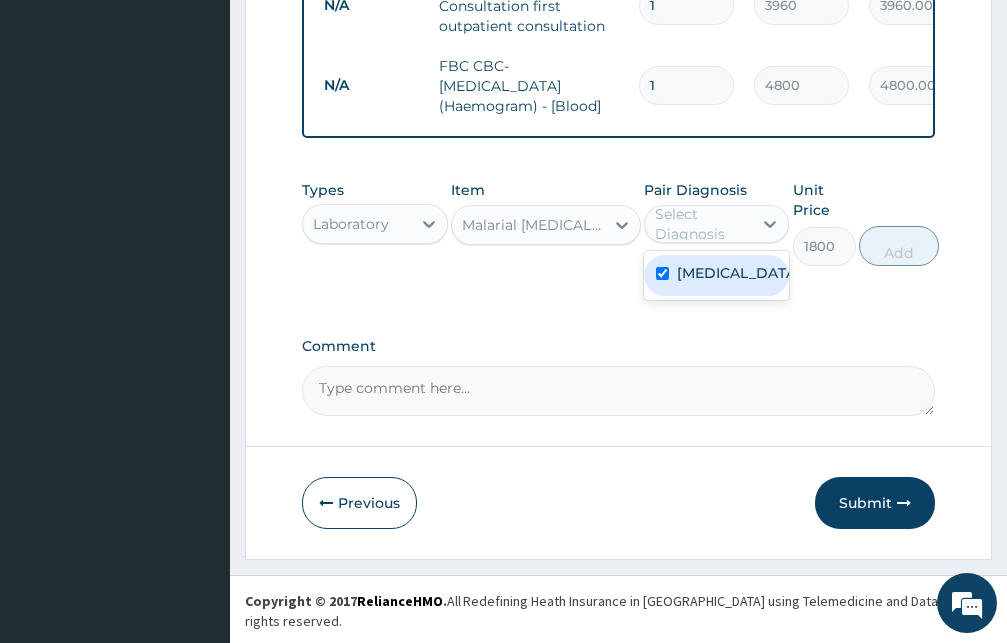 checkbox on "true" 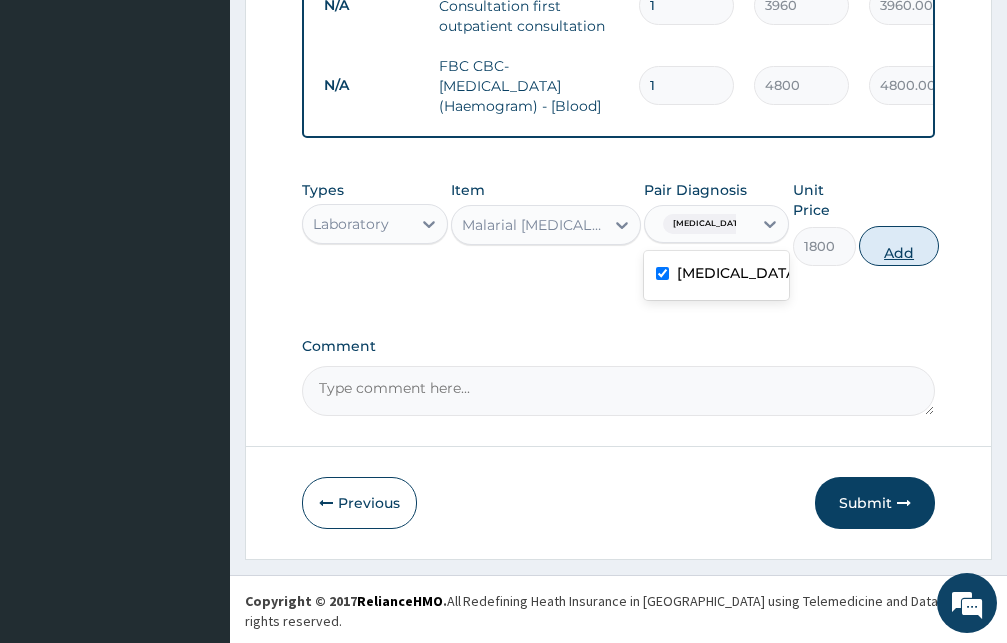 click on "Add" at bounding box center [899, 246] 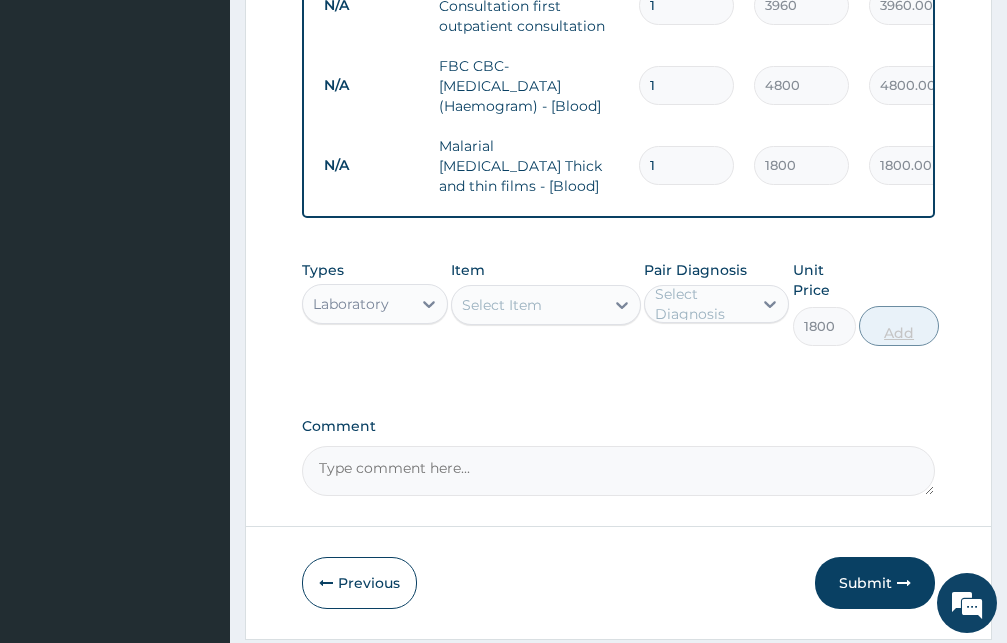 type on "0" 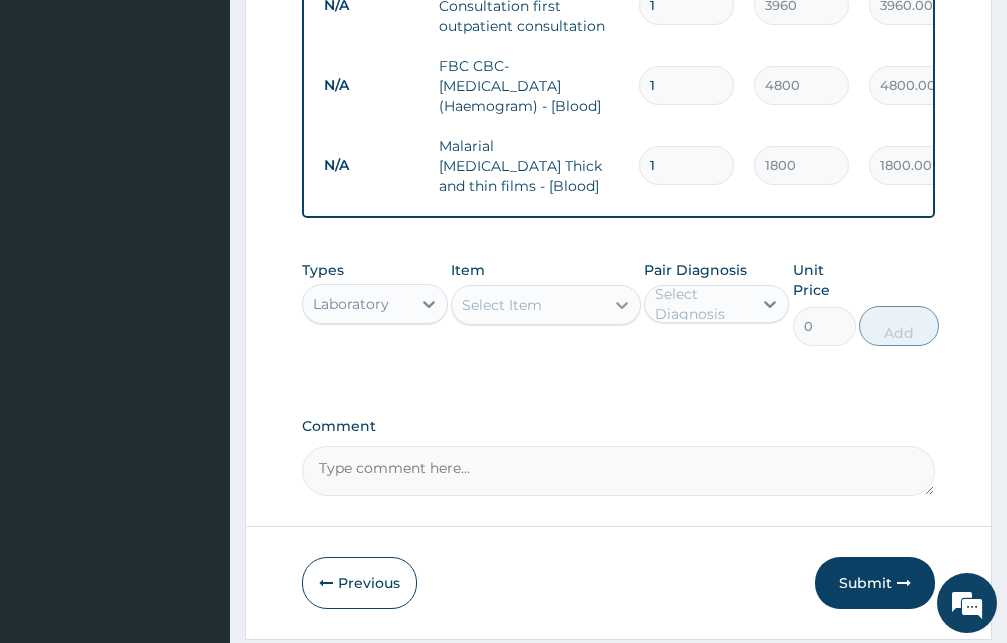 click 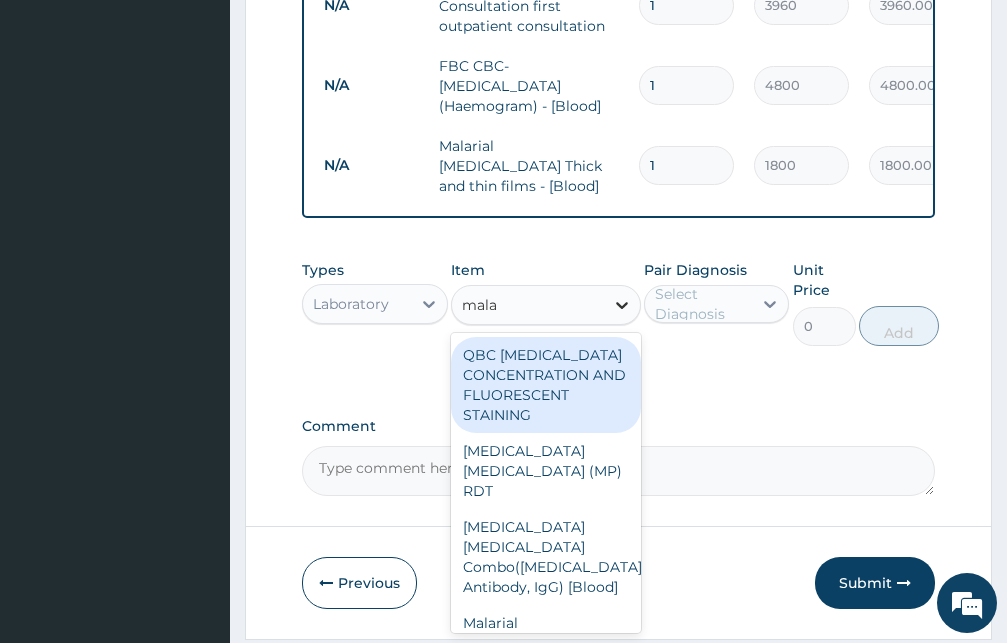 type on "malar" 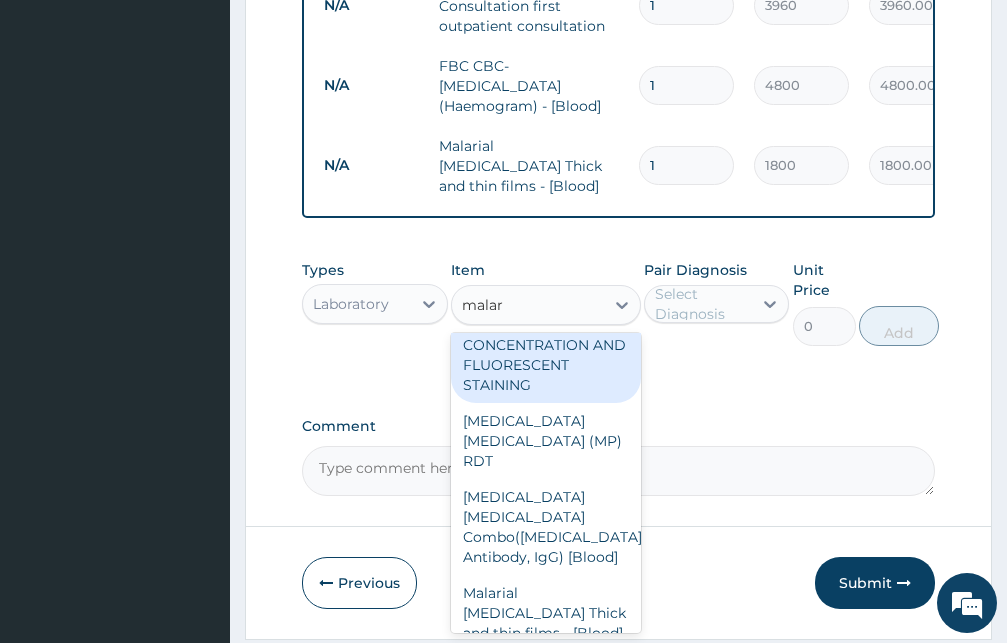 scroll, scrollTop: 32, scrollLeft: 0, axis: vertical 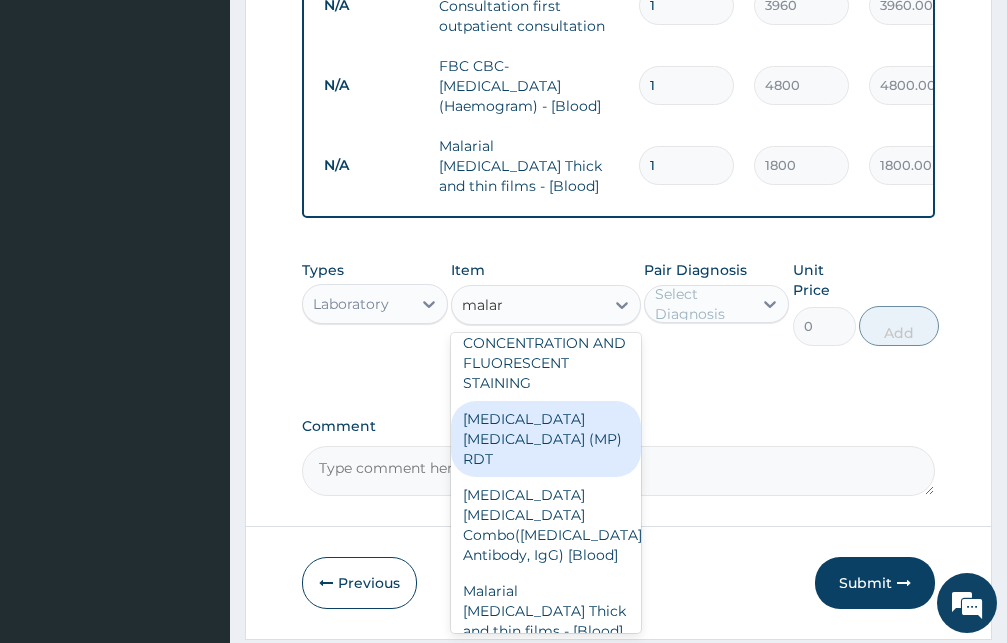 click on "MALARIA PARASITE (MP) RDT" at bounding box center [546, 439] 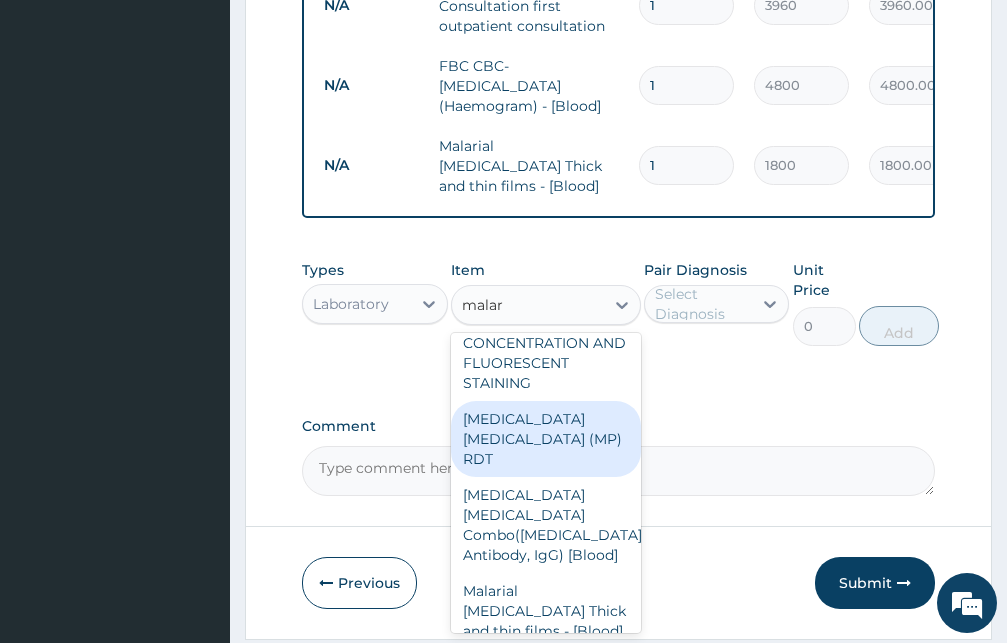 type 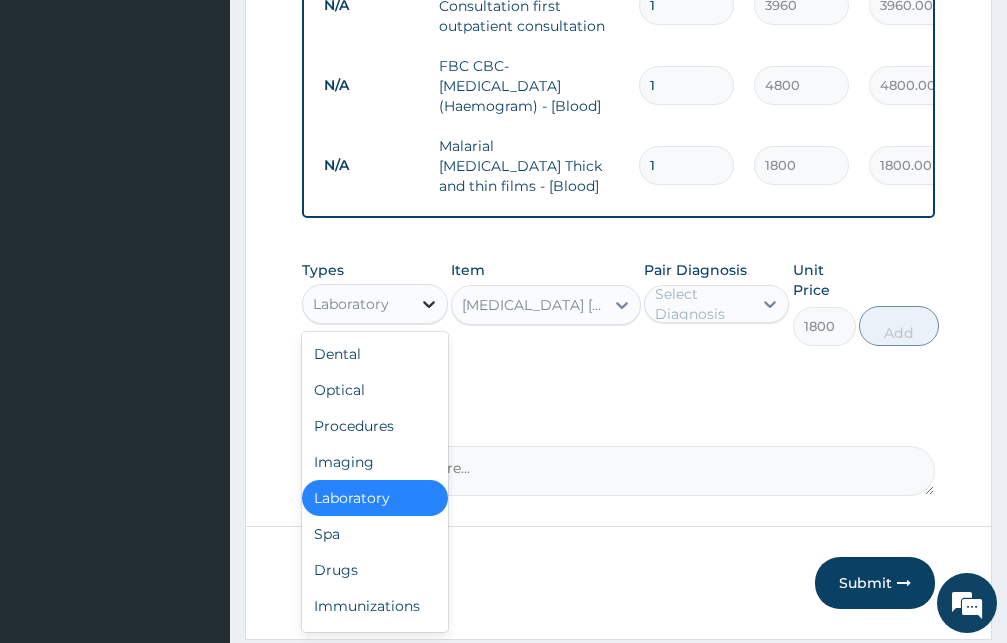 click 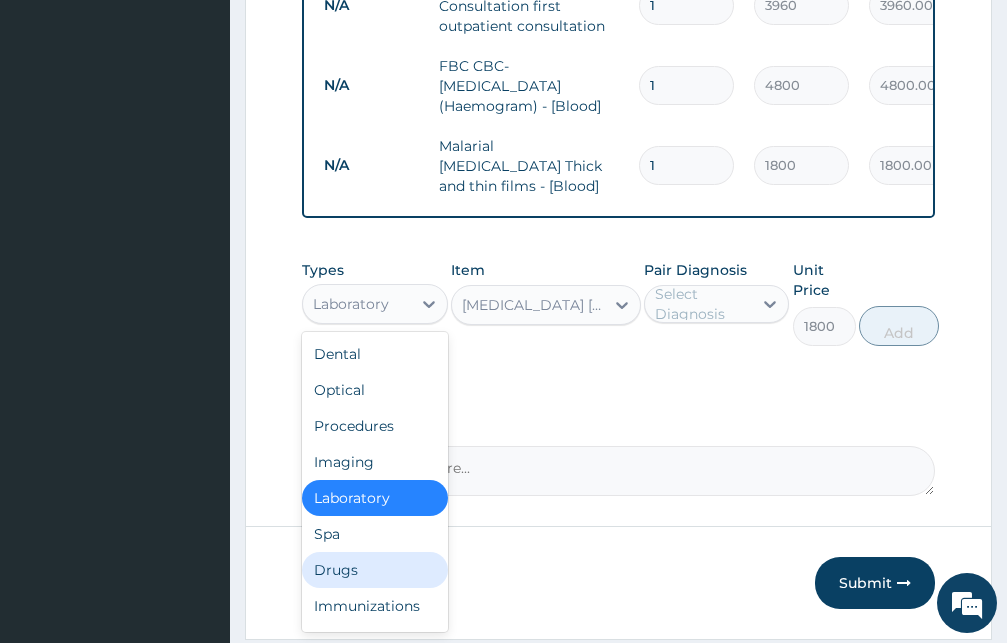 click on "Drugs" at bounding box center [375, 570] 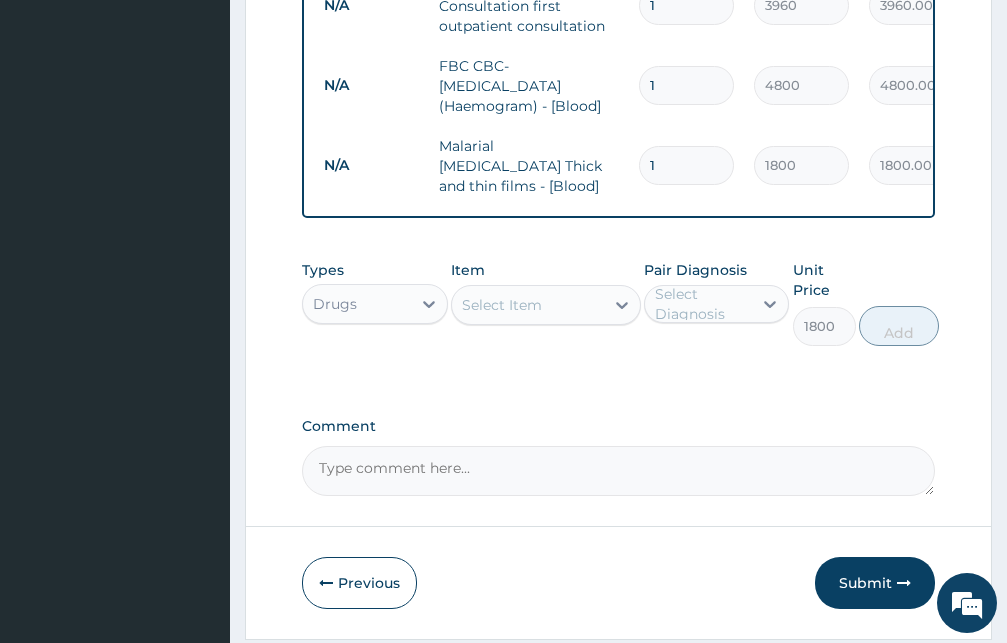 type on "0" 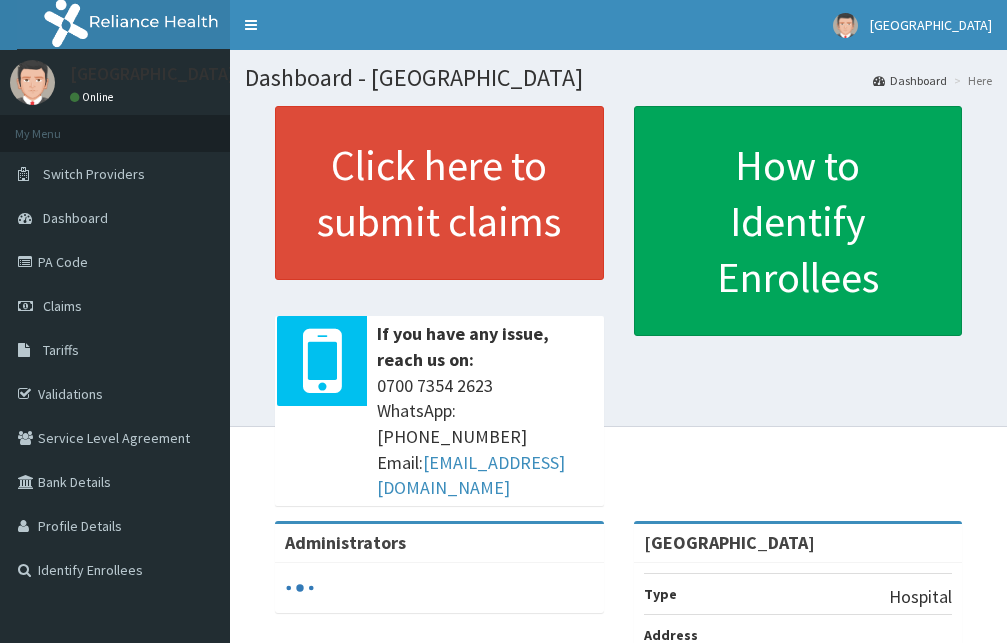 scroll, scrollTop: 0, scrollLeft: 0, axis: both 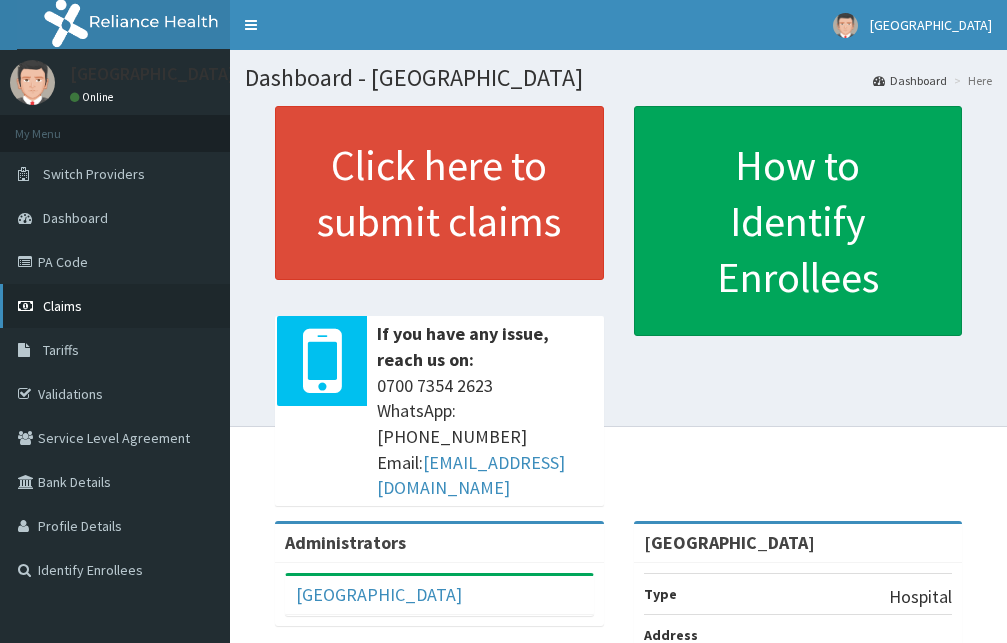 click on "Claims" at bounding box center (62, 306) 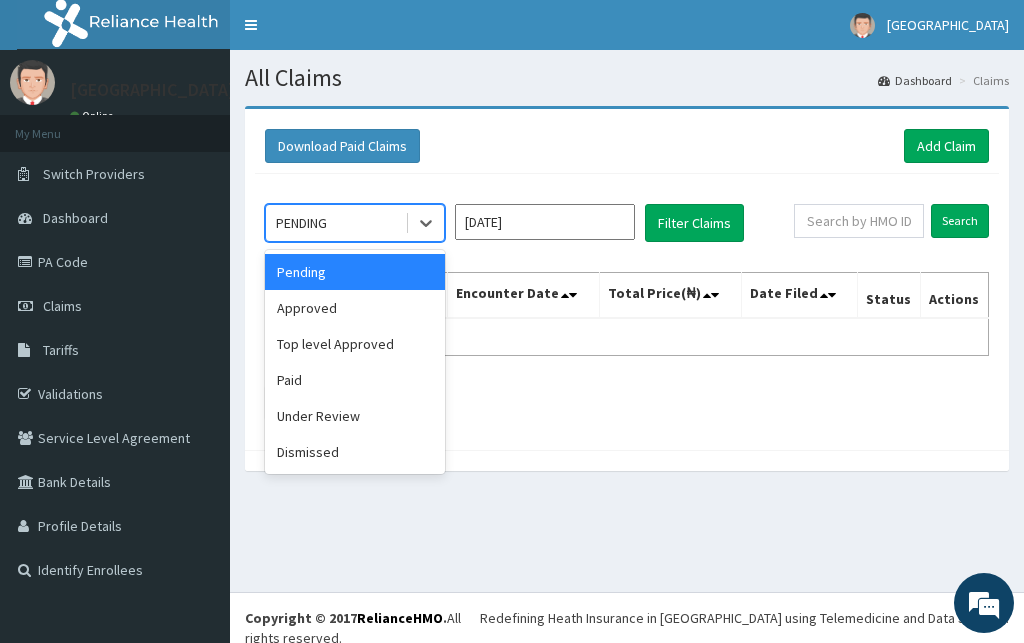 scroll, scrollTop: 0, scrollLeft: 0, axis: both 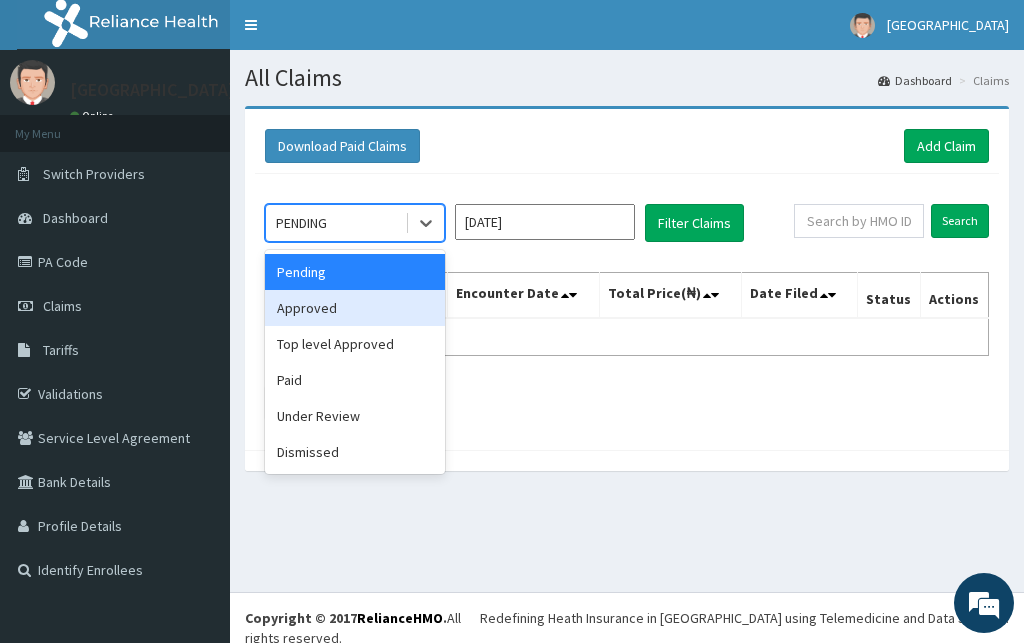 click on "Approved" at bounding box center [355, 308] 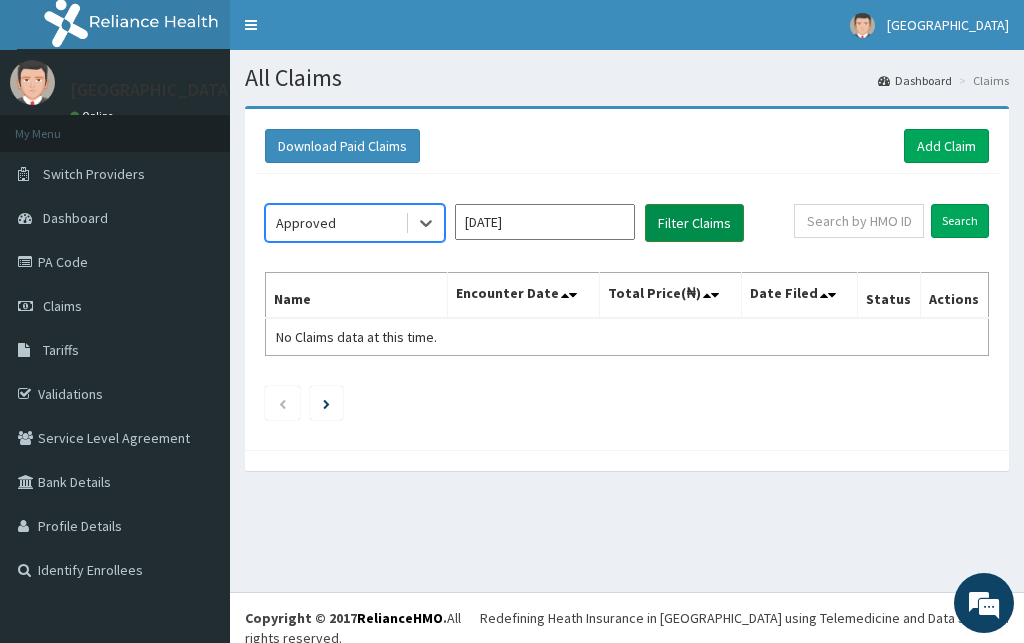 click on "Filter Claims" at bounding box center (694, 223) 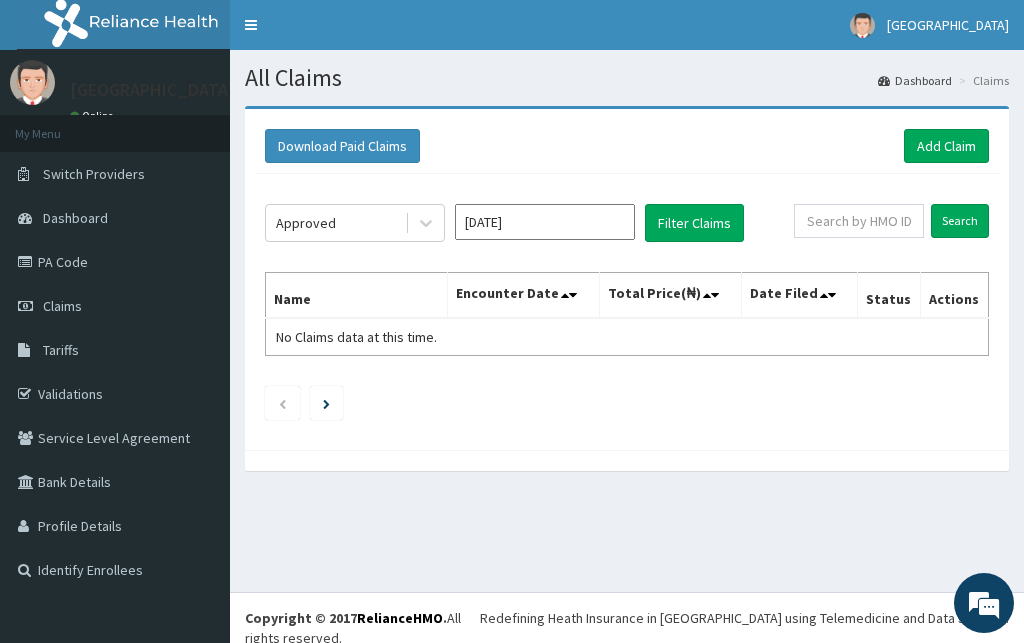 click on "Jul 2025" at bounding box center (545, 222) 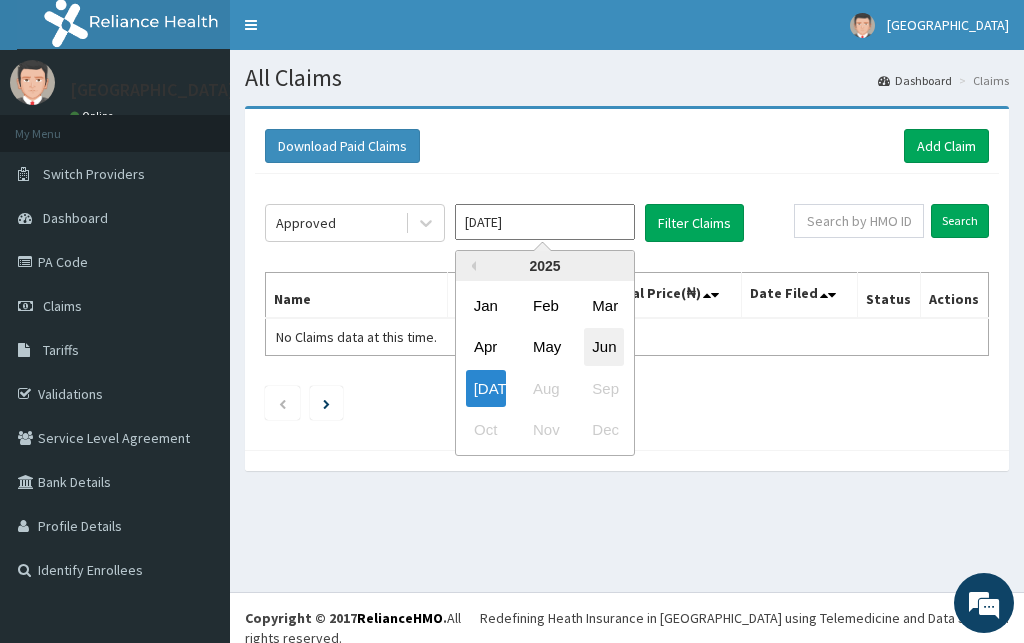click on "Jun" at bounding box center [604, 347] 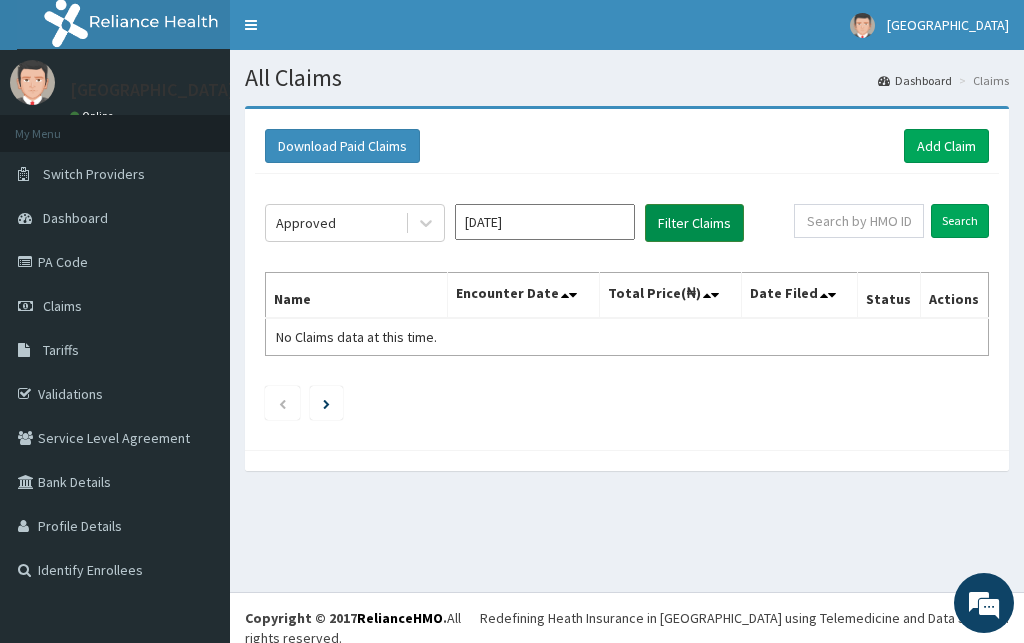 click on "Filter Claims" at bounding box center (694, 223) 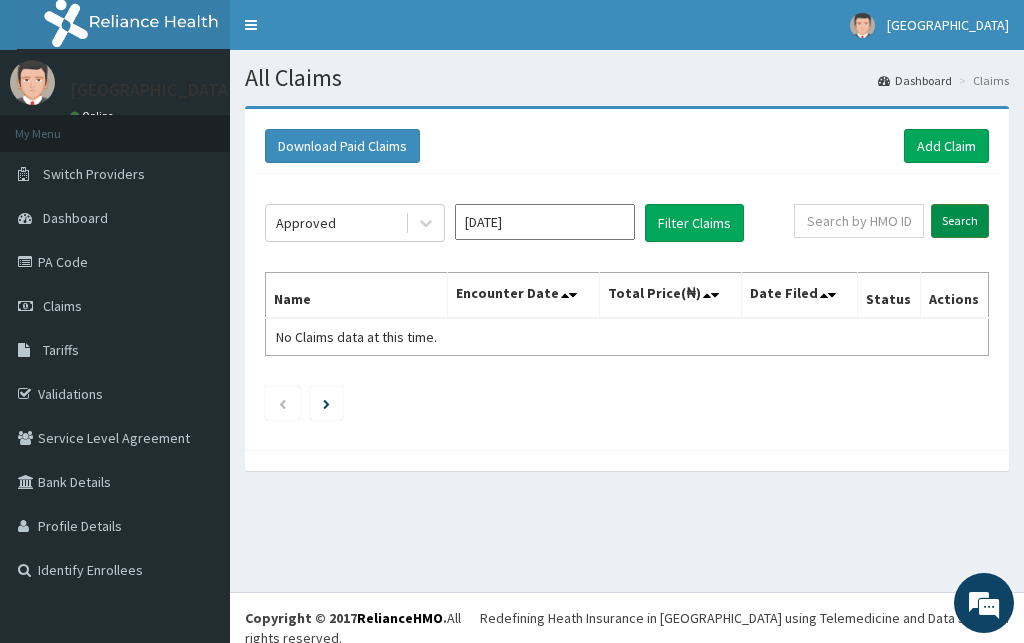 click on "Search" at bounding box center [960, 221] 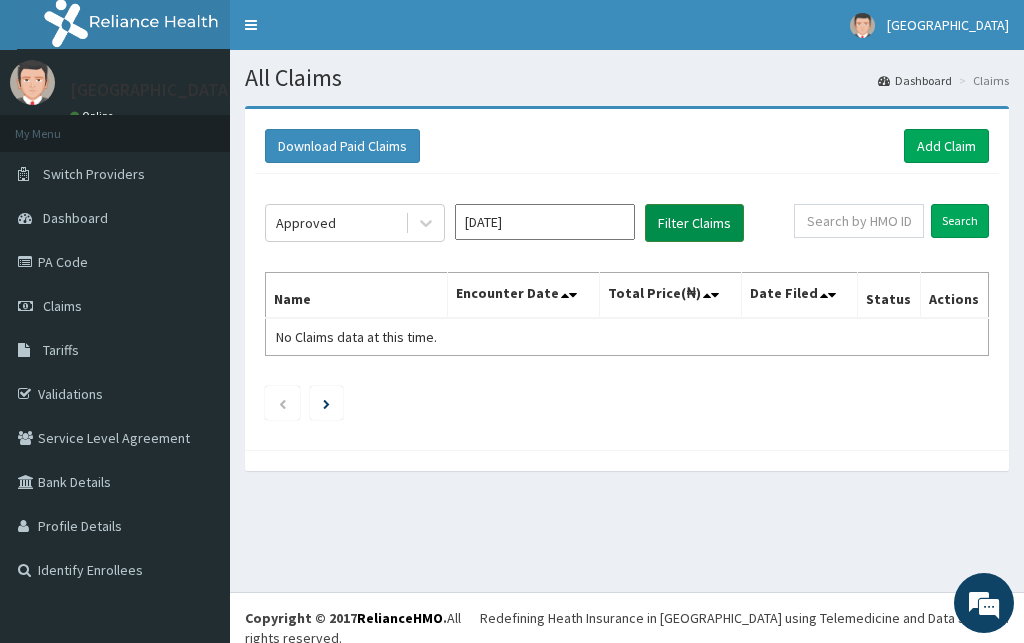 click on "Filter Claims" at bounding box center (694, 223) 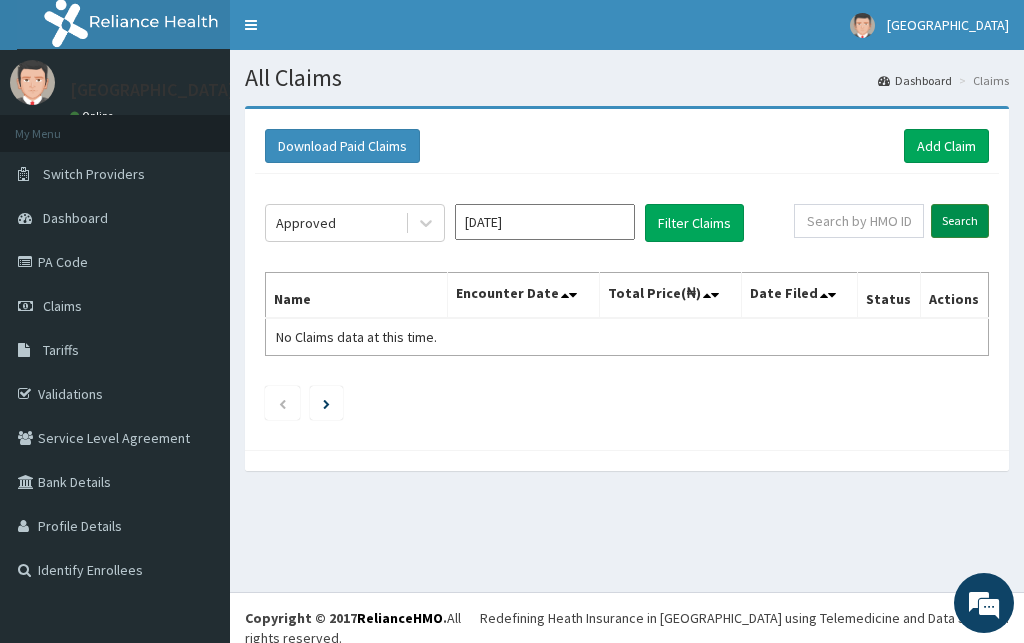 click on "Search" at bounding box center [960, 221] 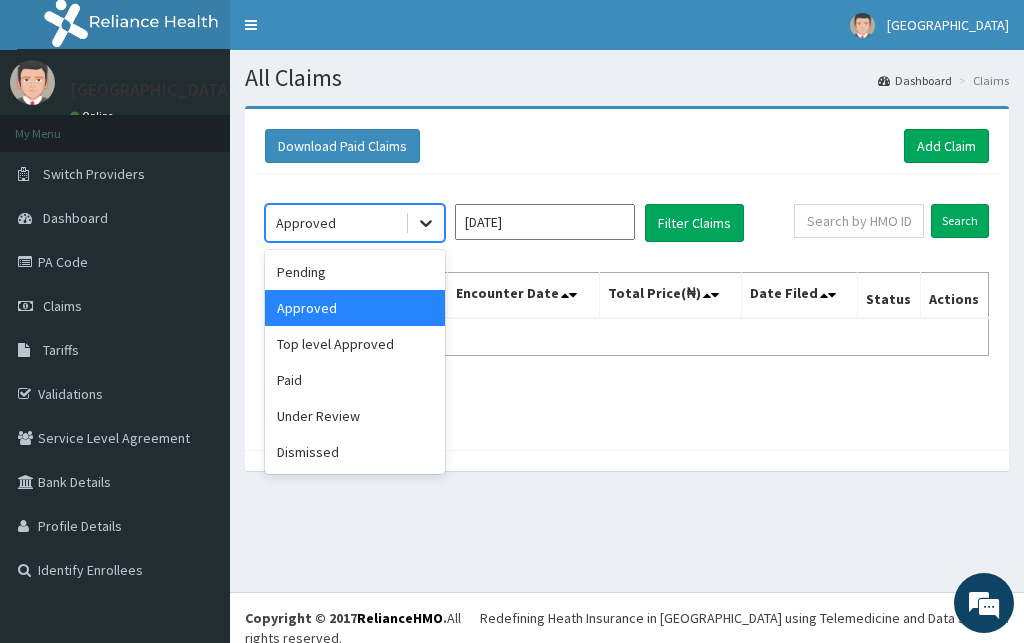 click 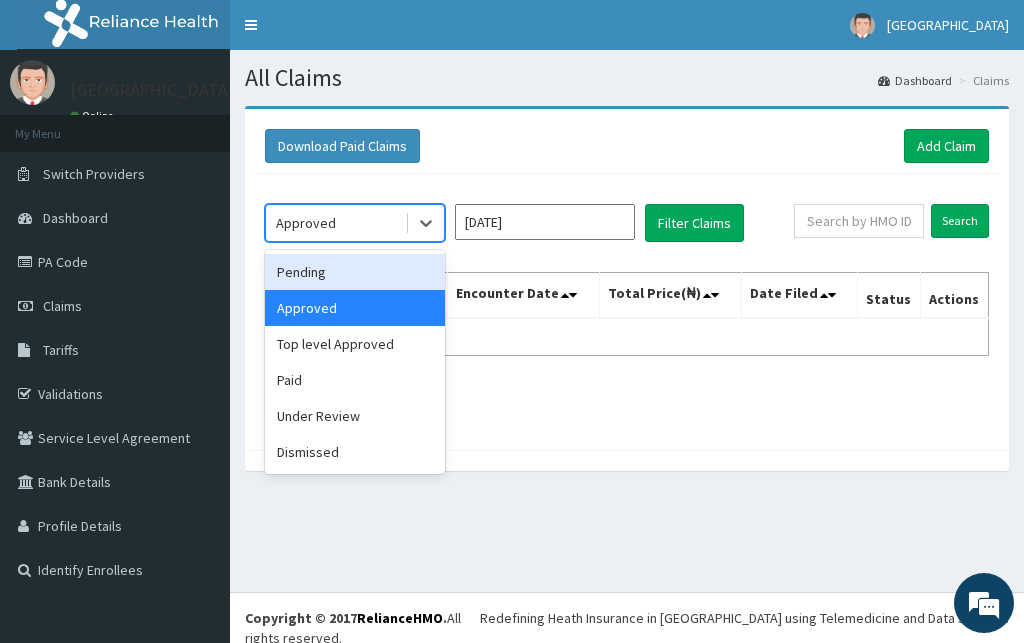 click on "Pending" at bounding box center (355, 272) 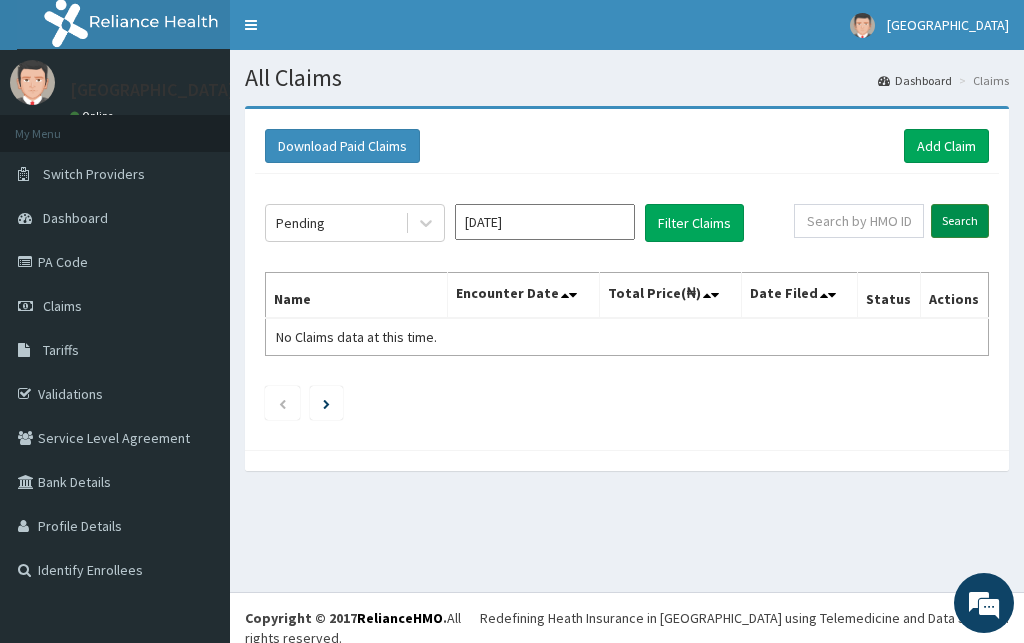 click on "Search" at bounding box center [960, 221] 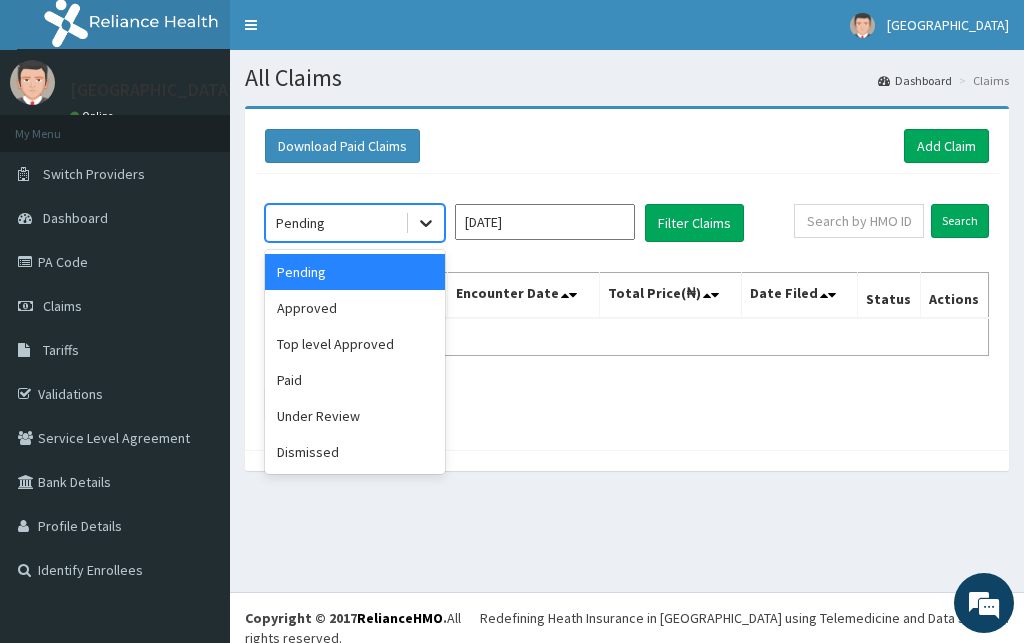 click 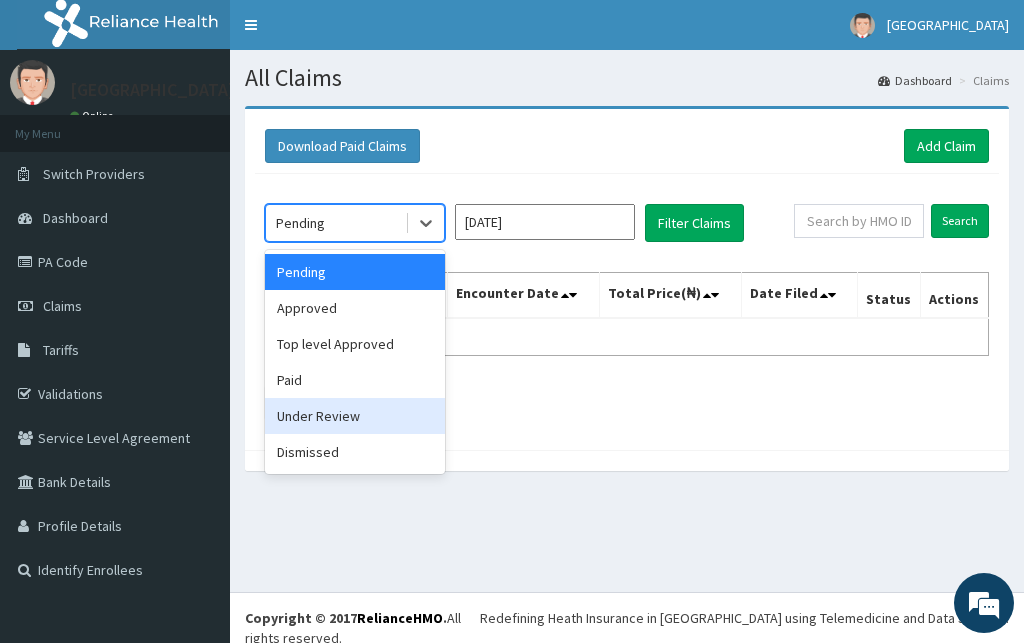 click on "Under Review" at bounding box center (355, 416) 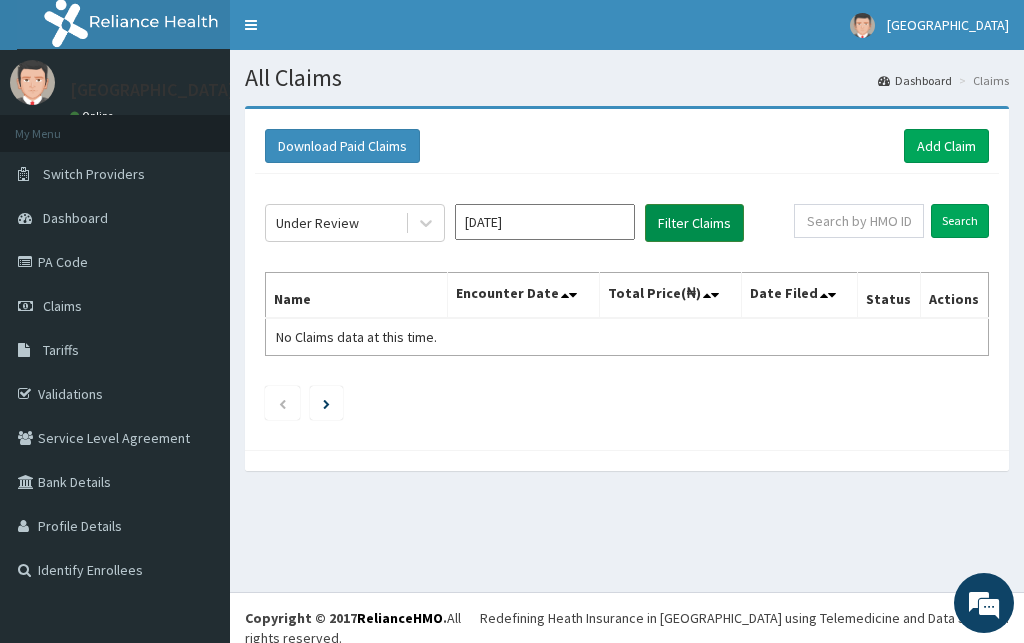 click on "Filter Claims" at bounding box center (694, 223) 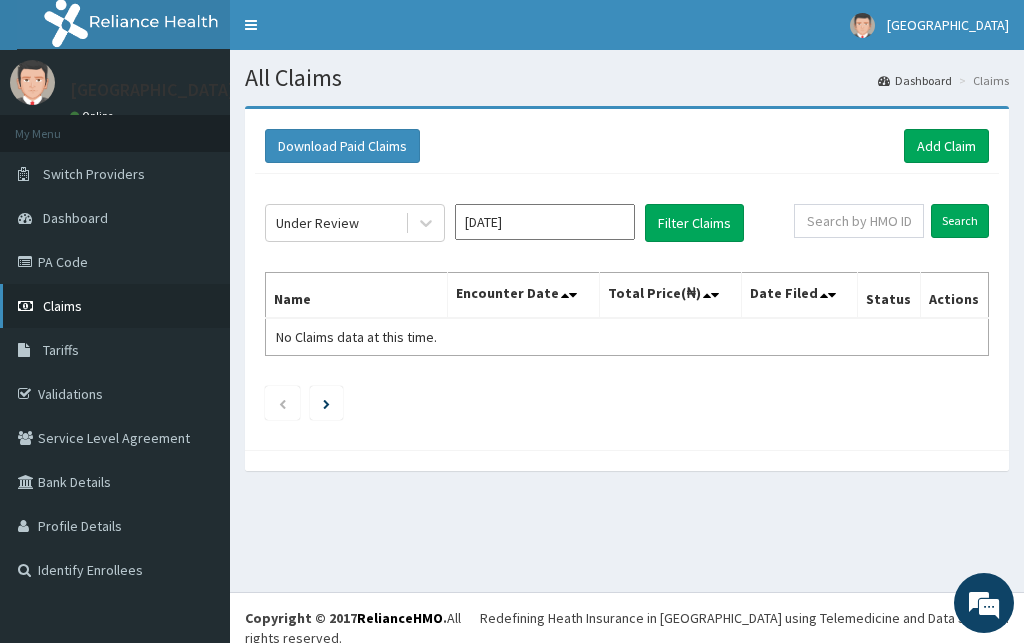 click on "Claims" at bounding box center (62, 306) 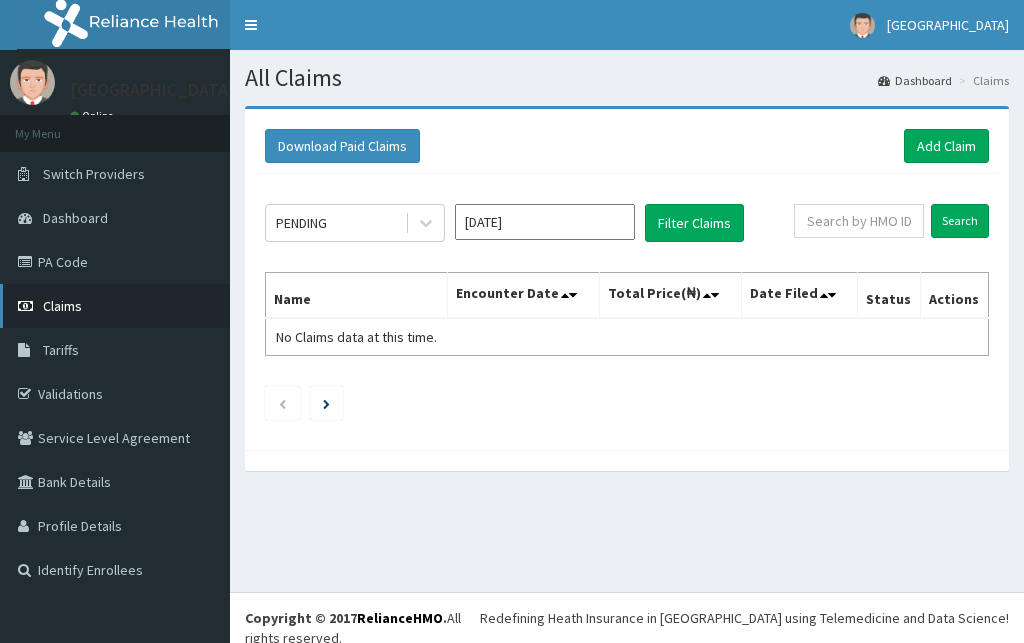 scroll, scrollTop: 0, scrollLeft: 0, axis: both 